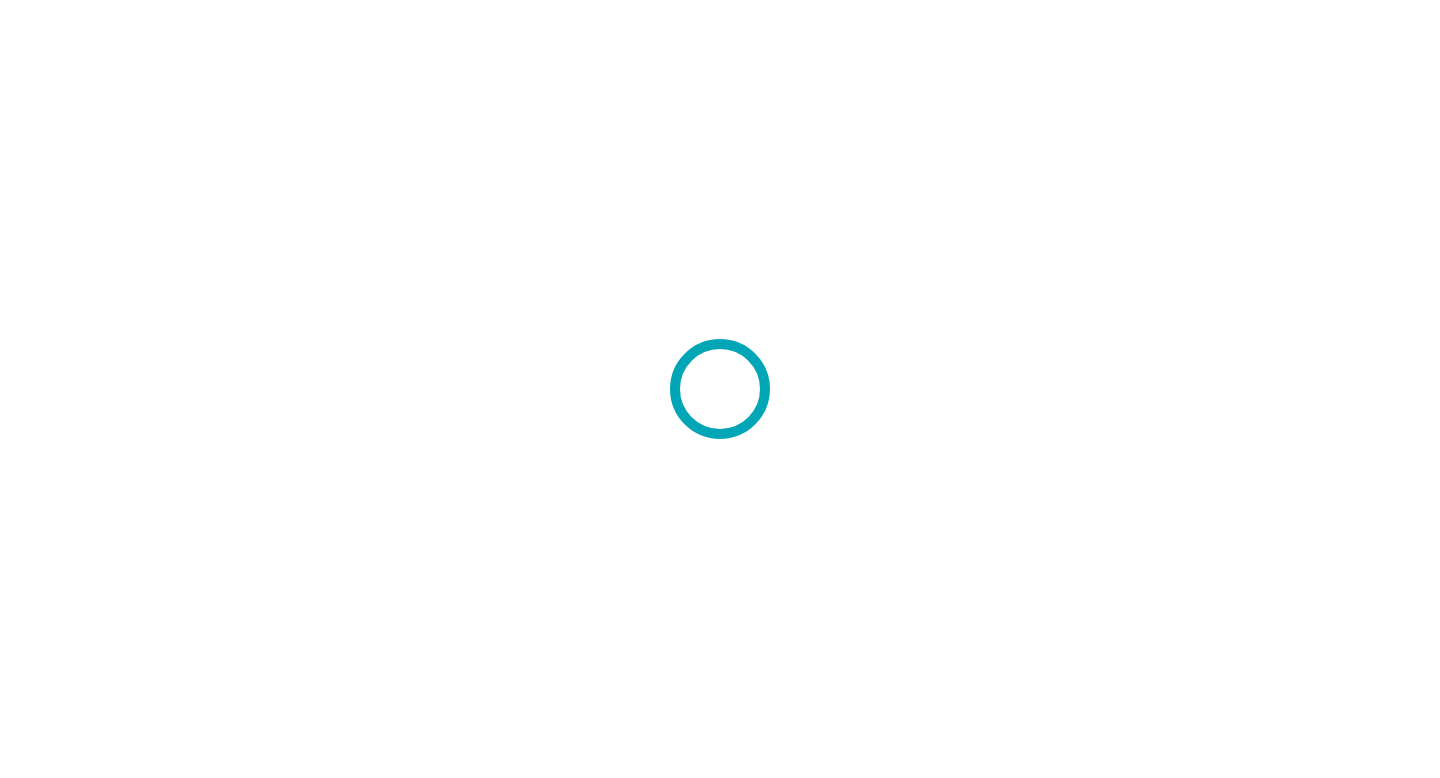 scroll, scrollTop: 0, scrollLeft: 0, axis: both 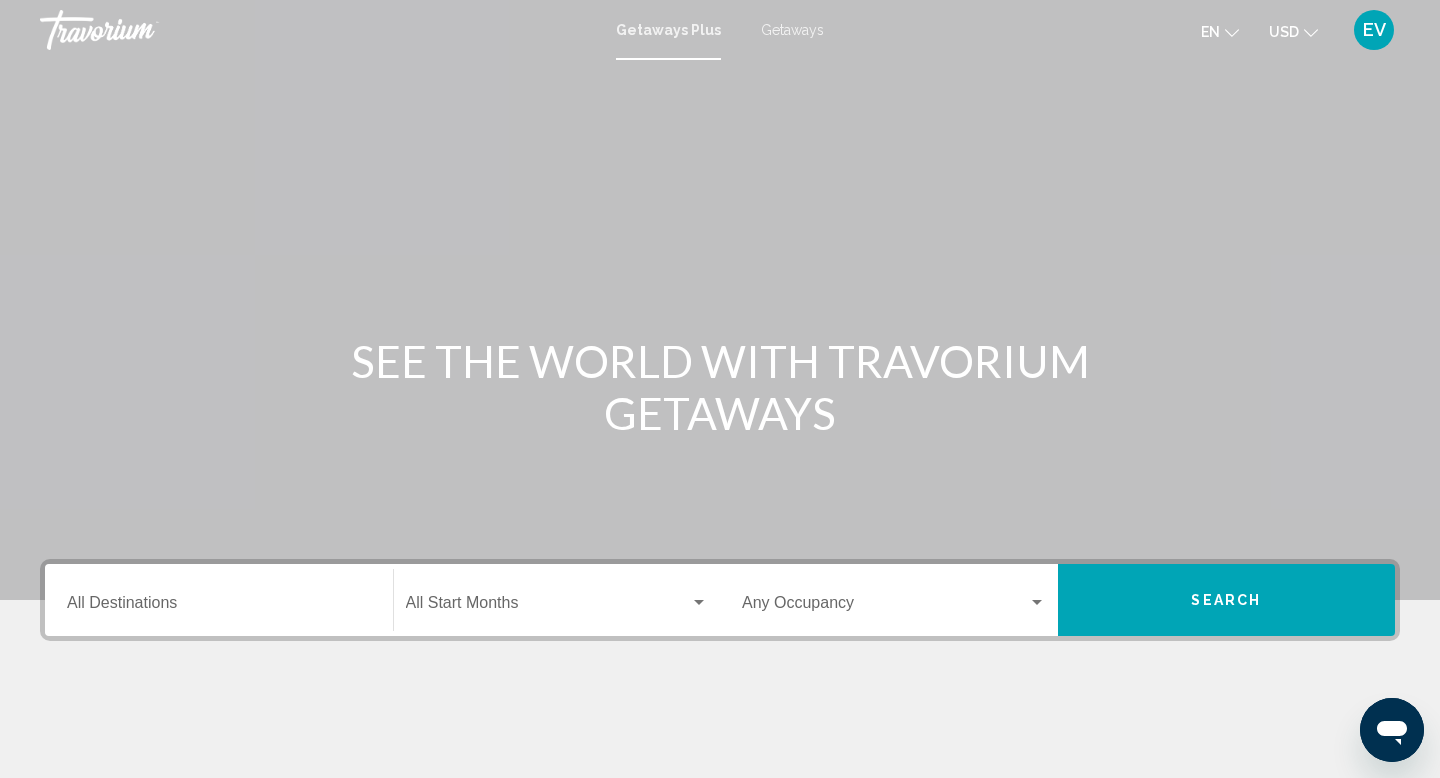 click on "Getaways" at bounding box center [792, 30] 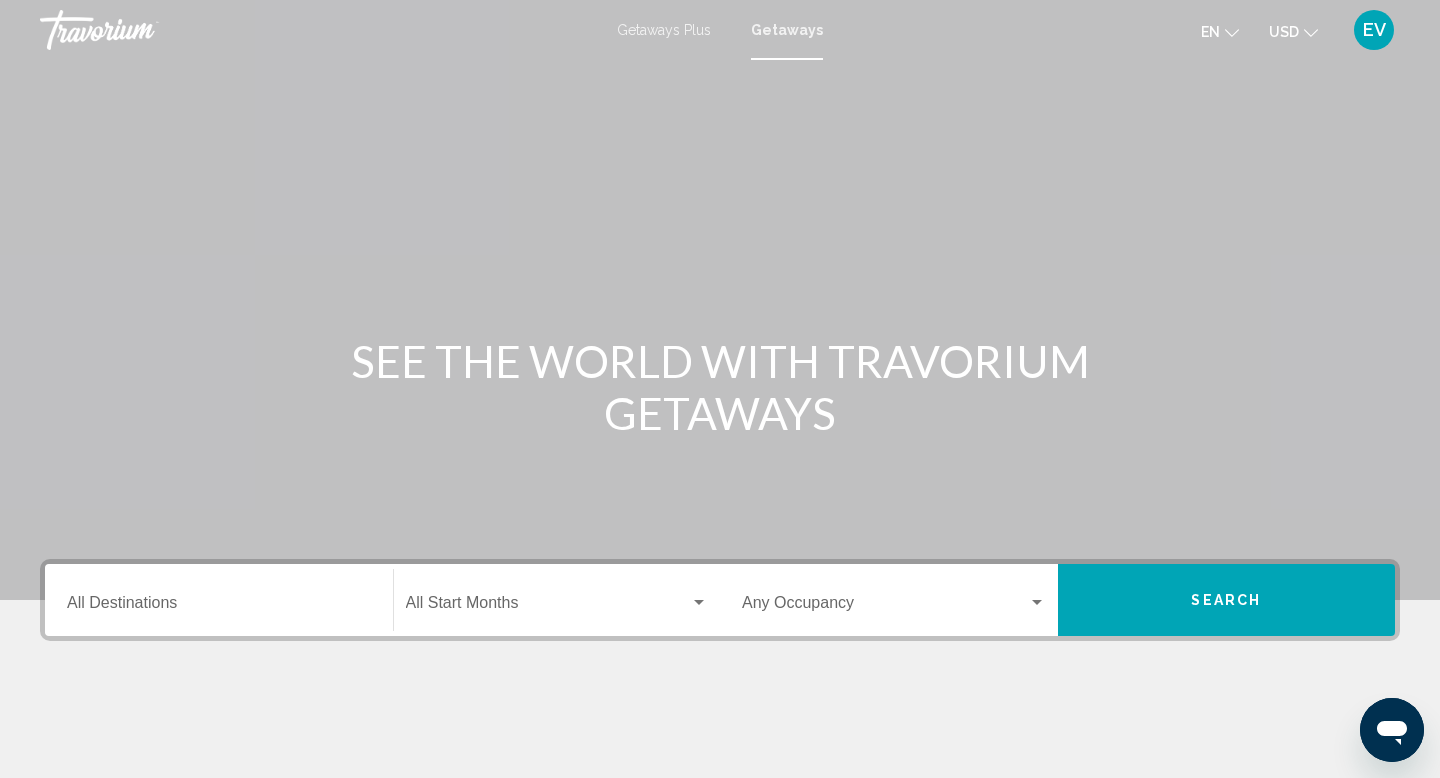 click on "Destination All Destinations" at bounding box center [219, 600] 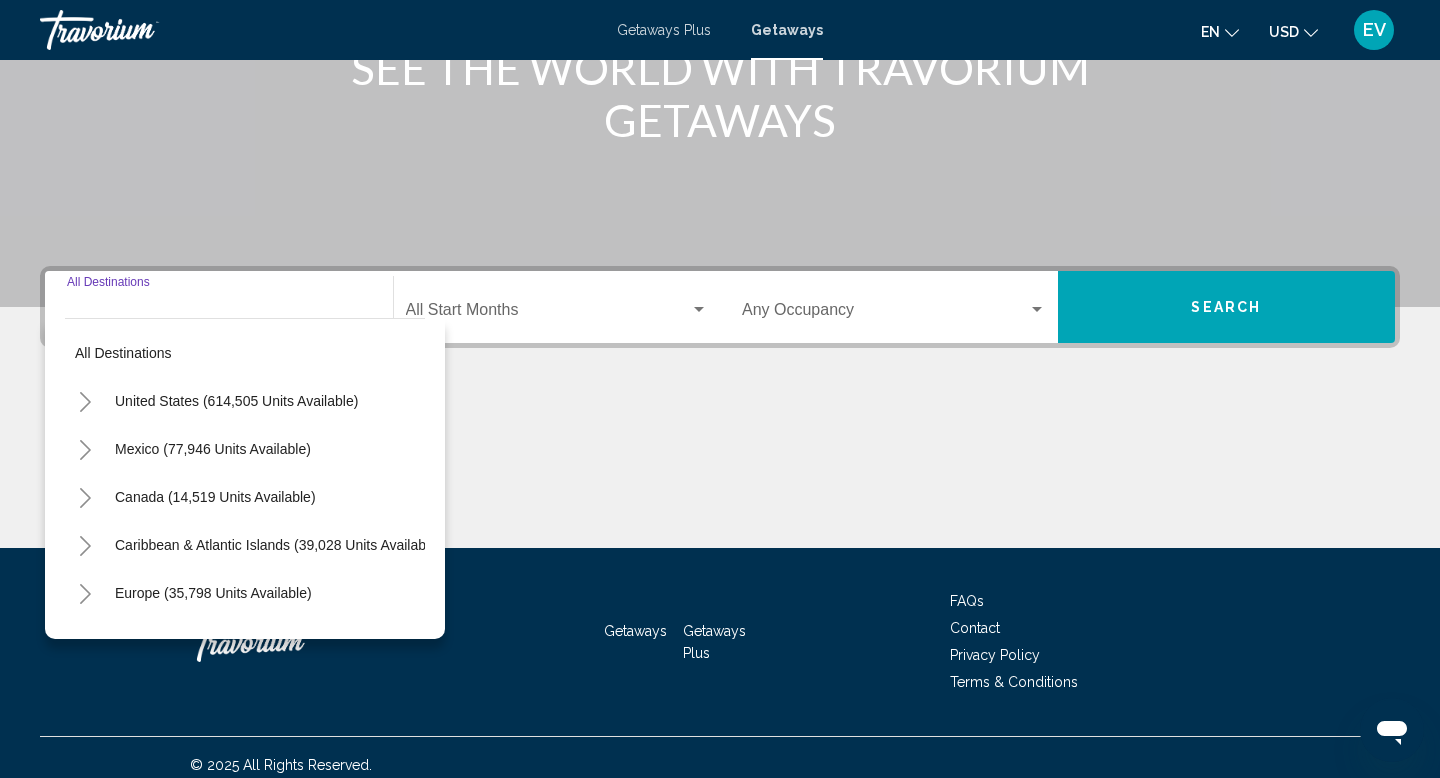 scroll, scrollTop: 308, scrollLeft: 0, axis: vertical 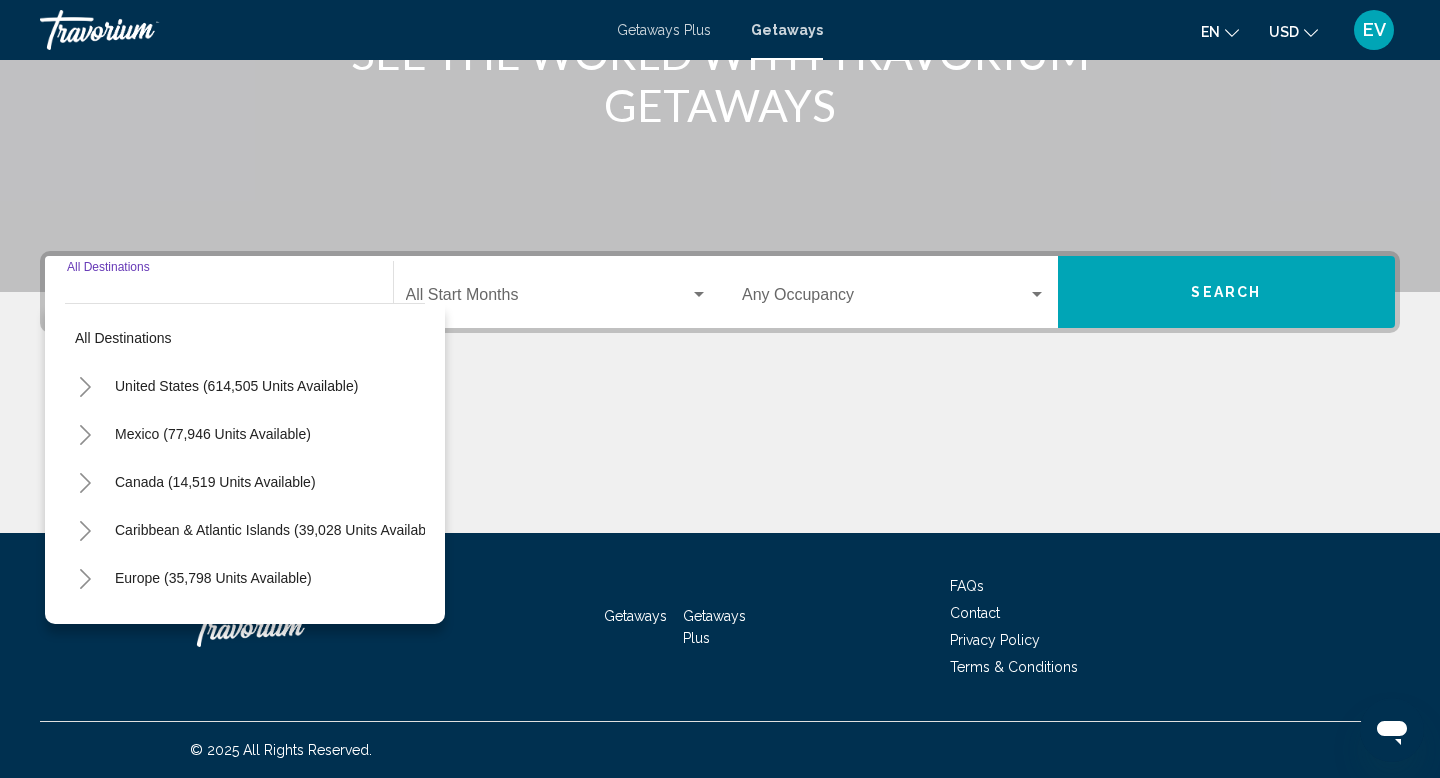 click 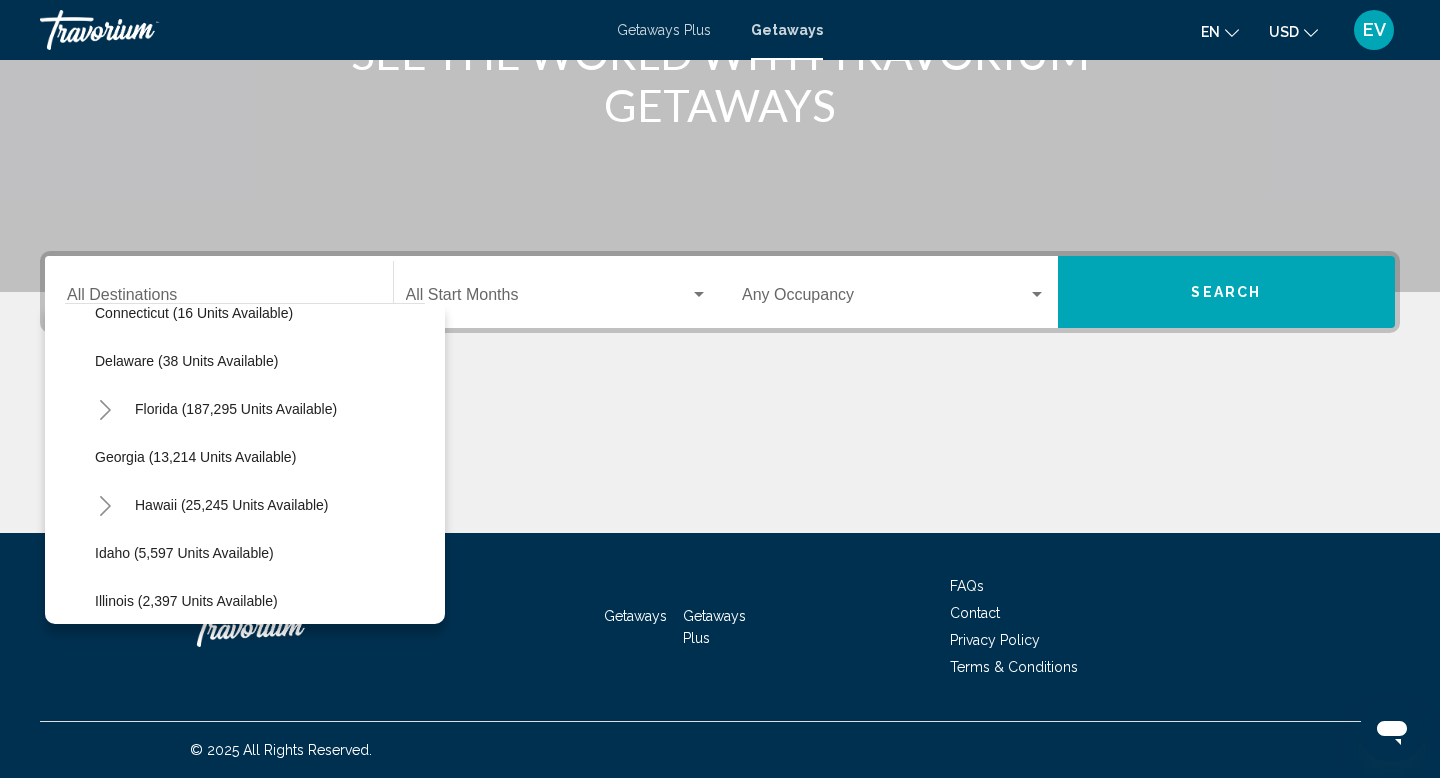 scroll, scrollTop: 375, scrollLeft: 0, axis: vertical 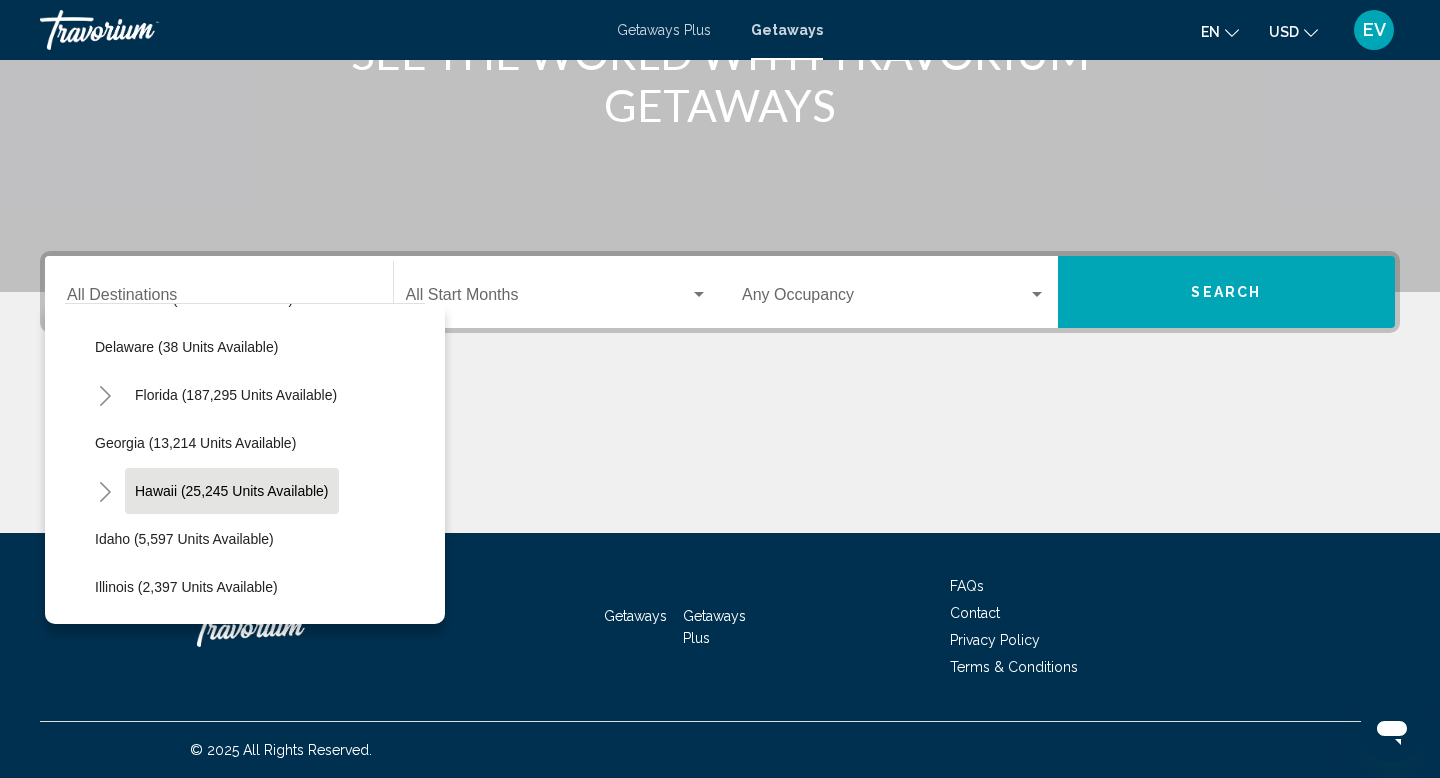click on "Hawaii (25,245 units available)" 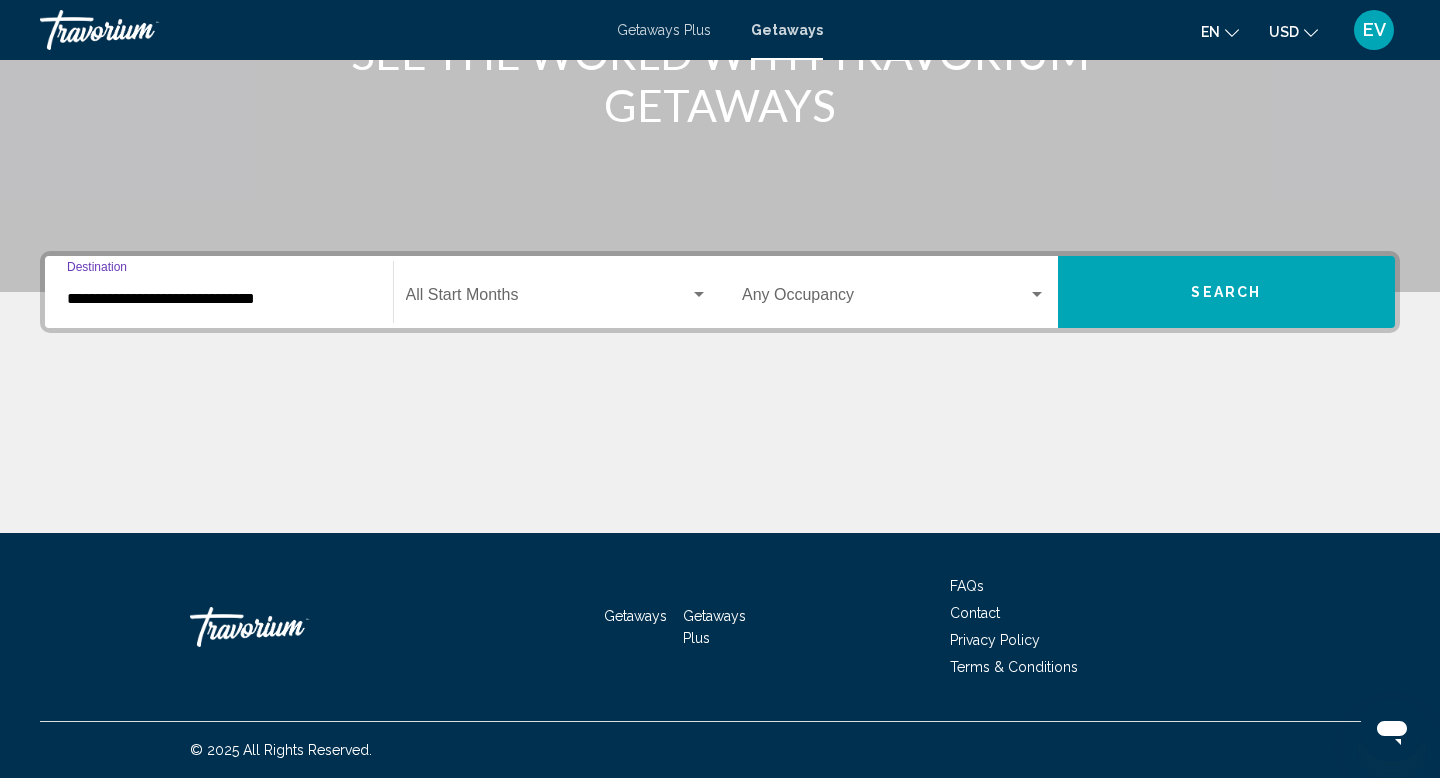 click at bounding box center [548, 299] 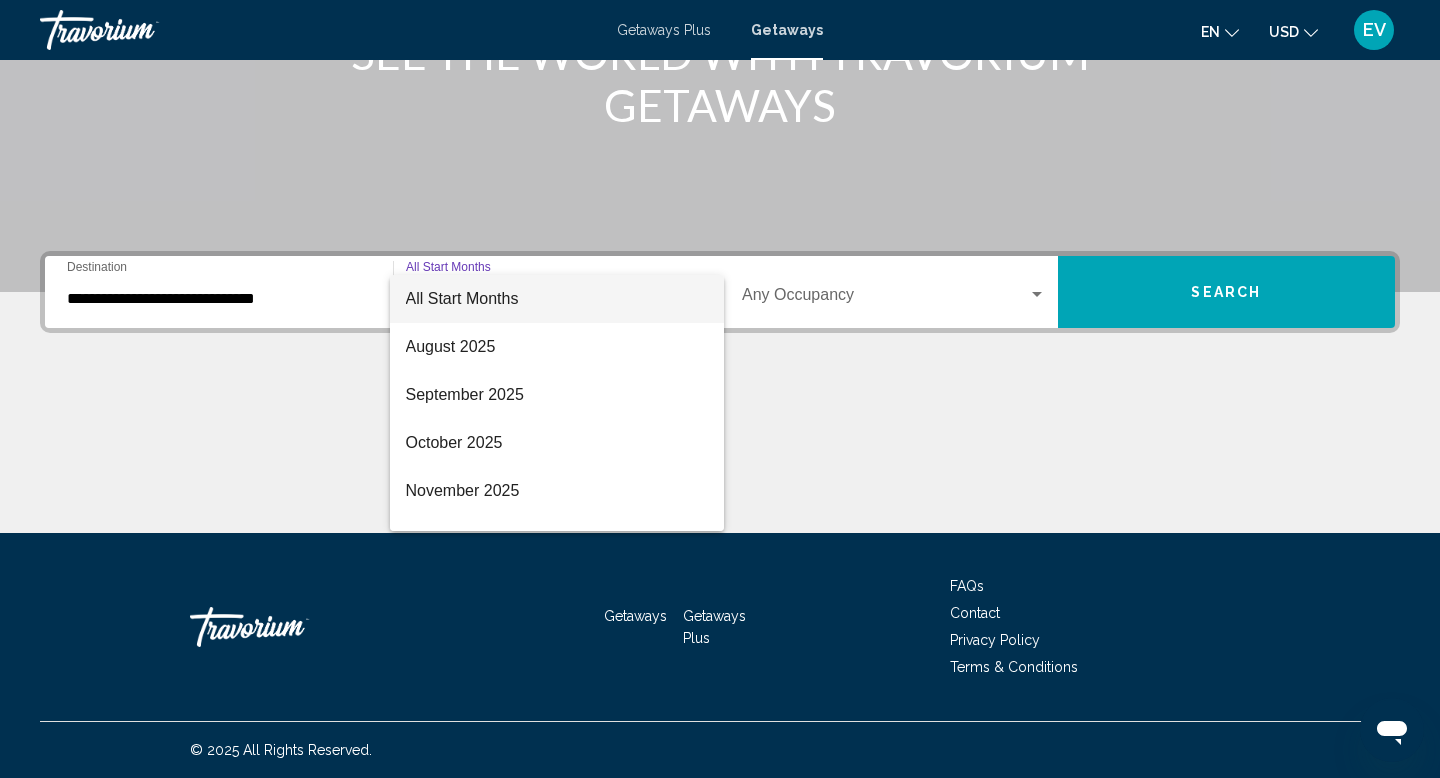 click at bounding box center [720, 389] 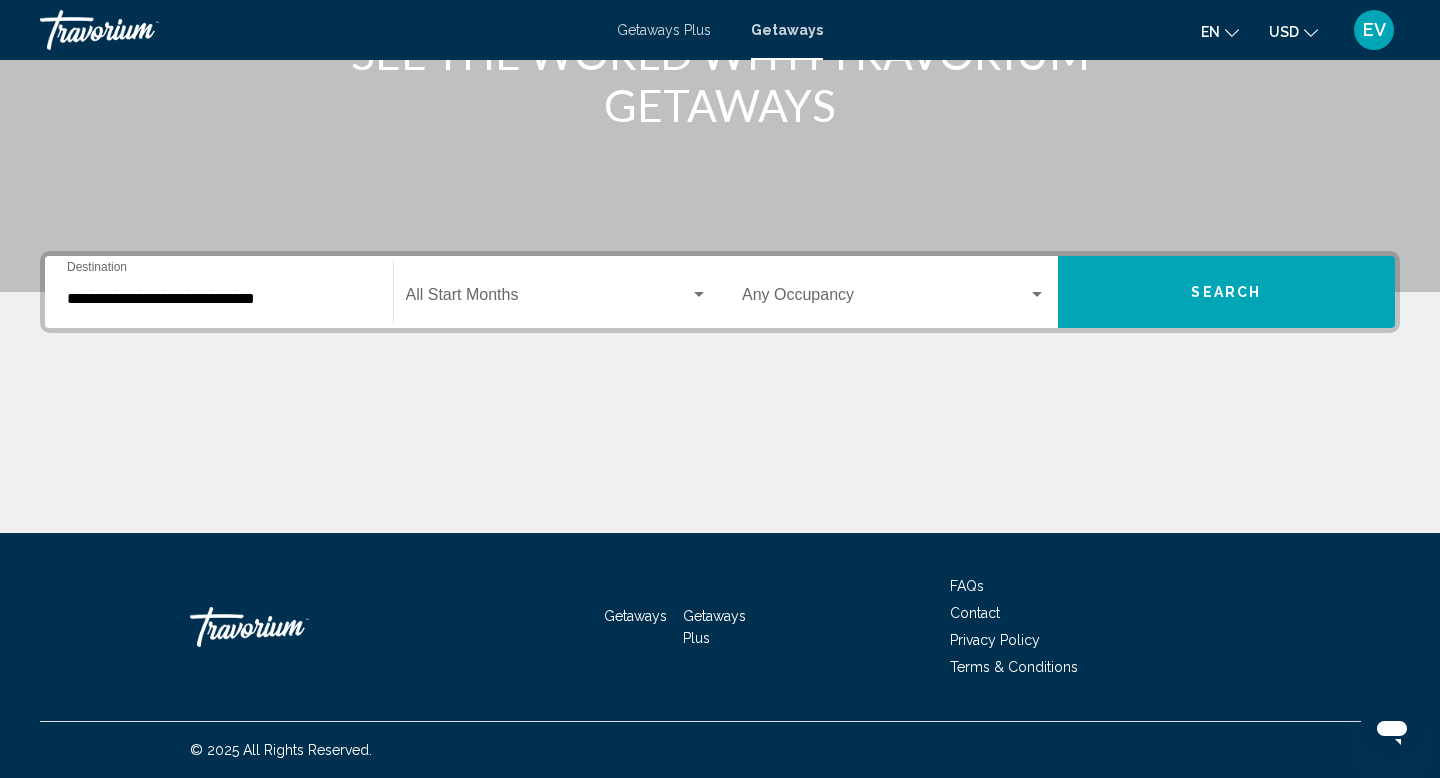click on "Search" at bounding box center [1227, 292] 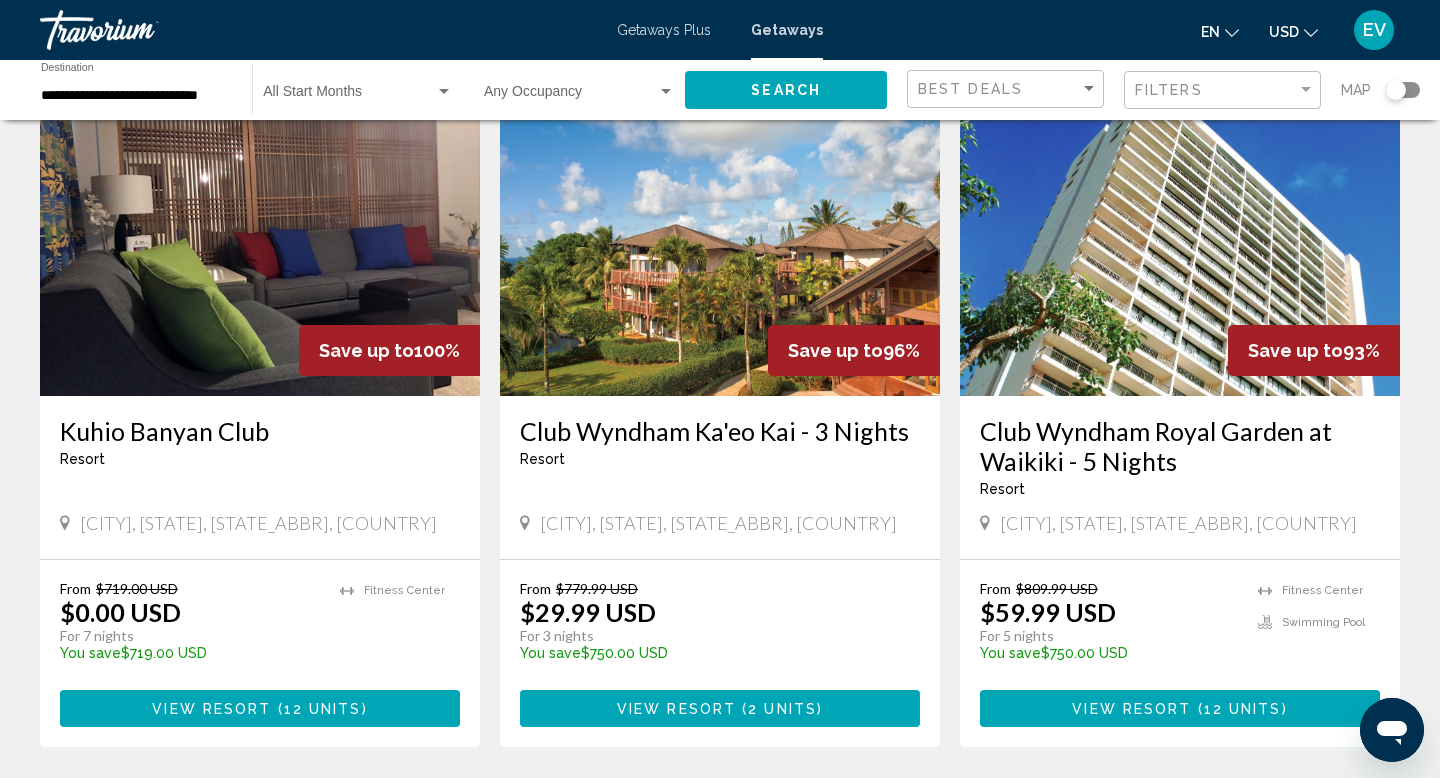 scroll, scrollTop: 135, scrollLeft: 0, axis: vertical 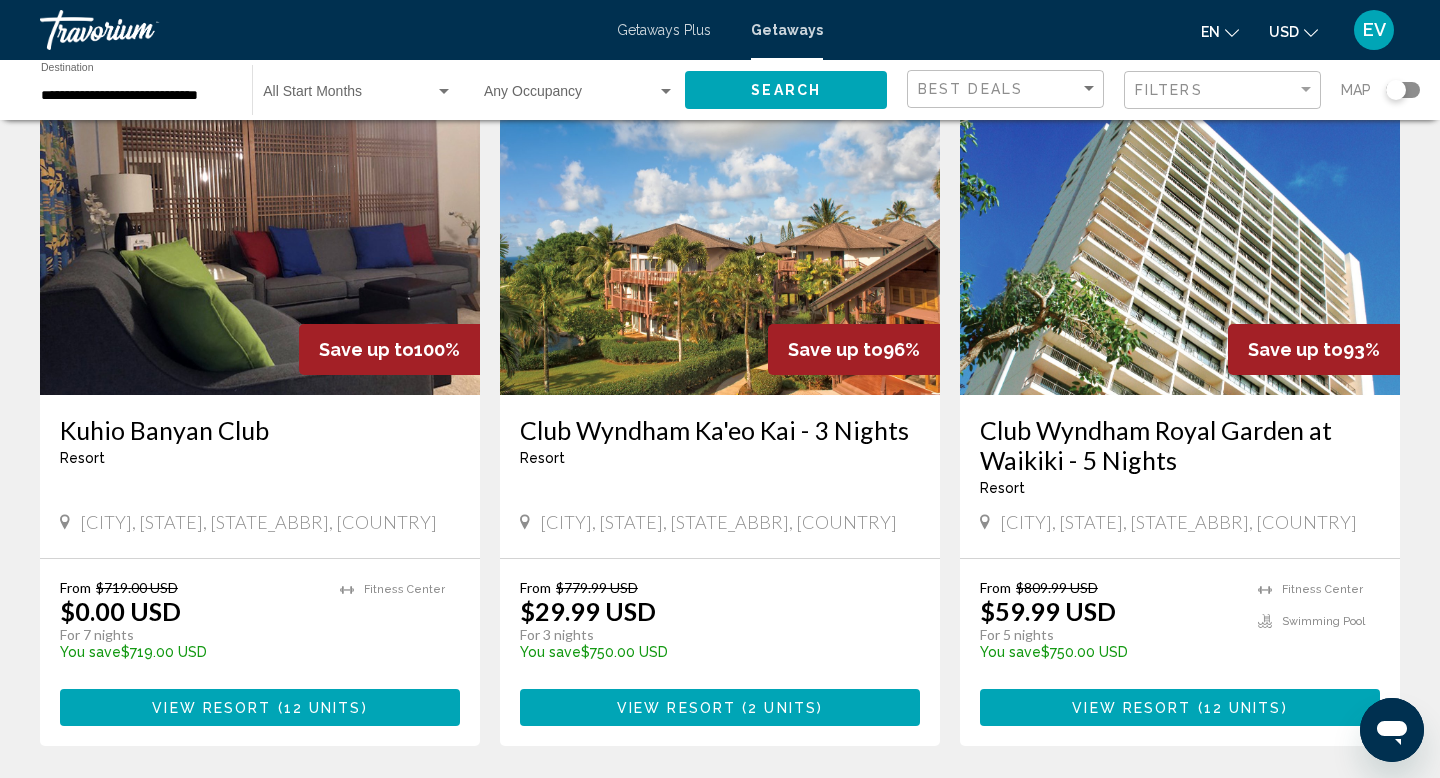 click on "View Resort    ( 12 units )" at bounding box center [1180, 707] 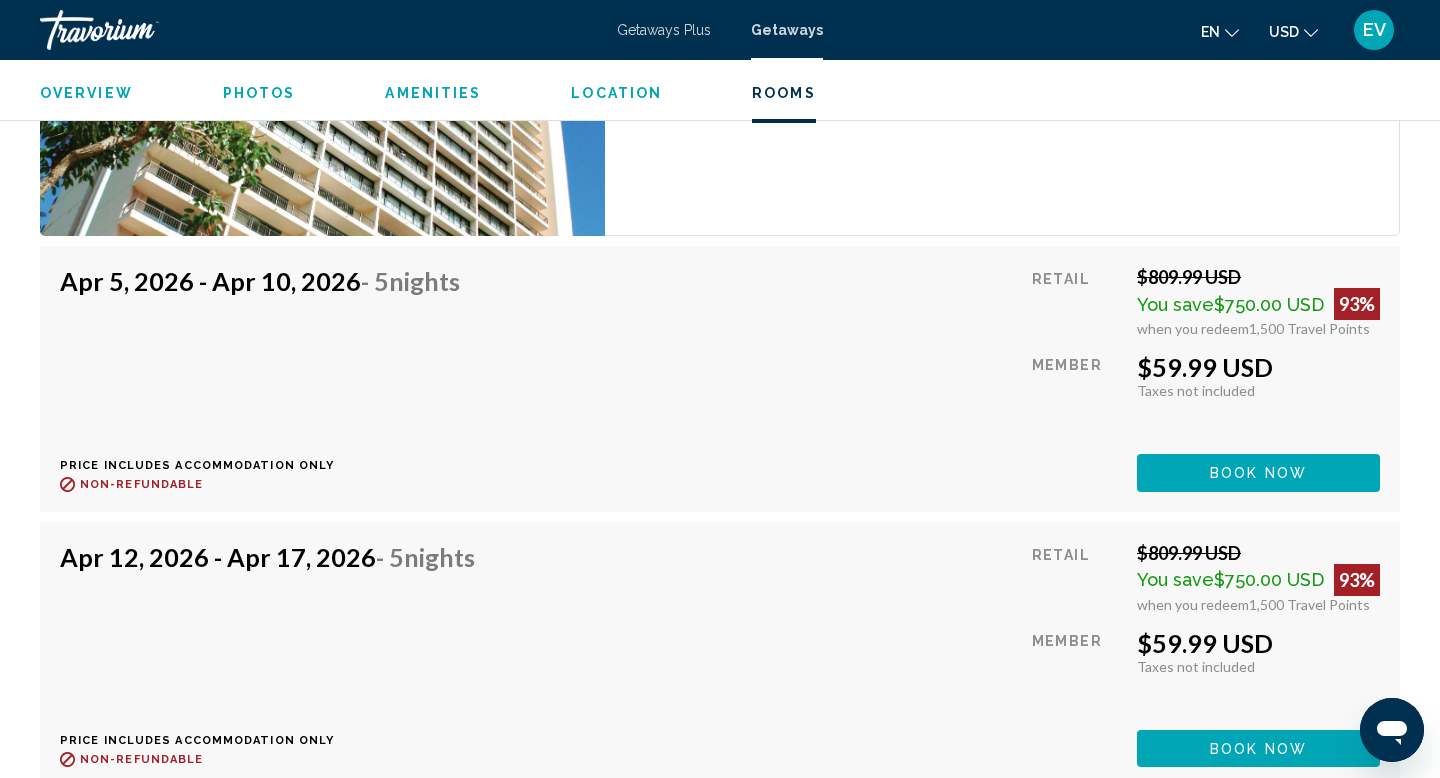 scroll, scrollTop: 3584, scrollLeft: 0, axis: vertical 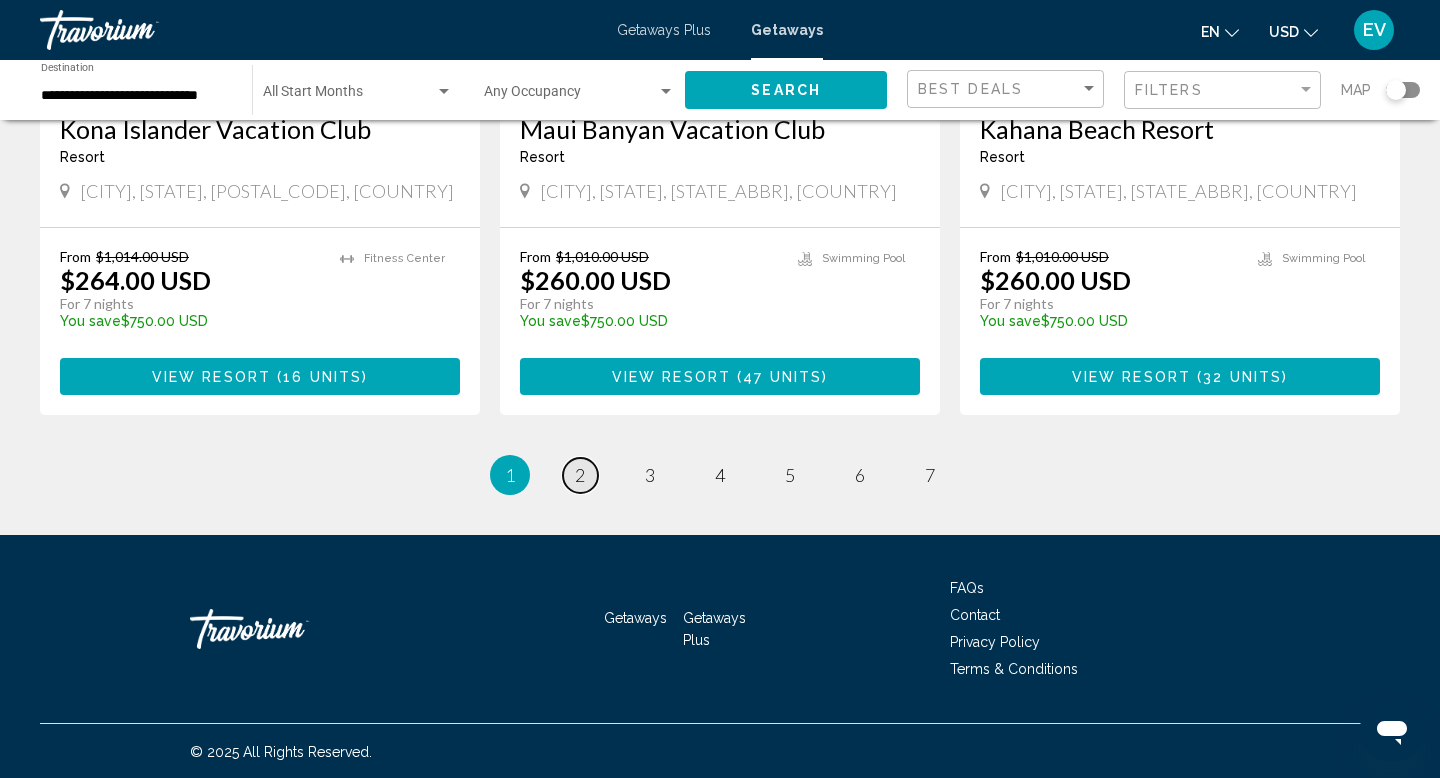 click on "2" at bounding box center (580, 475) 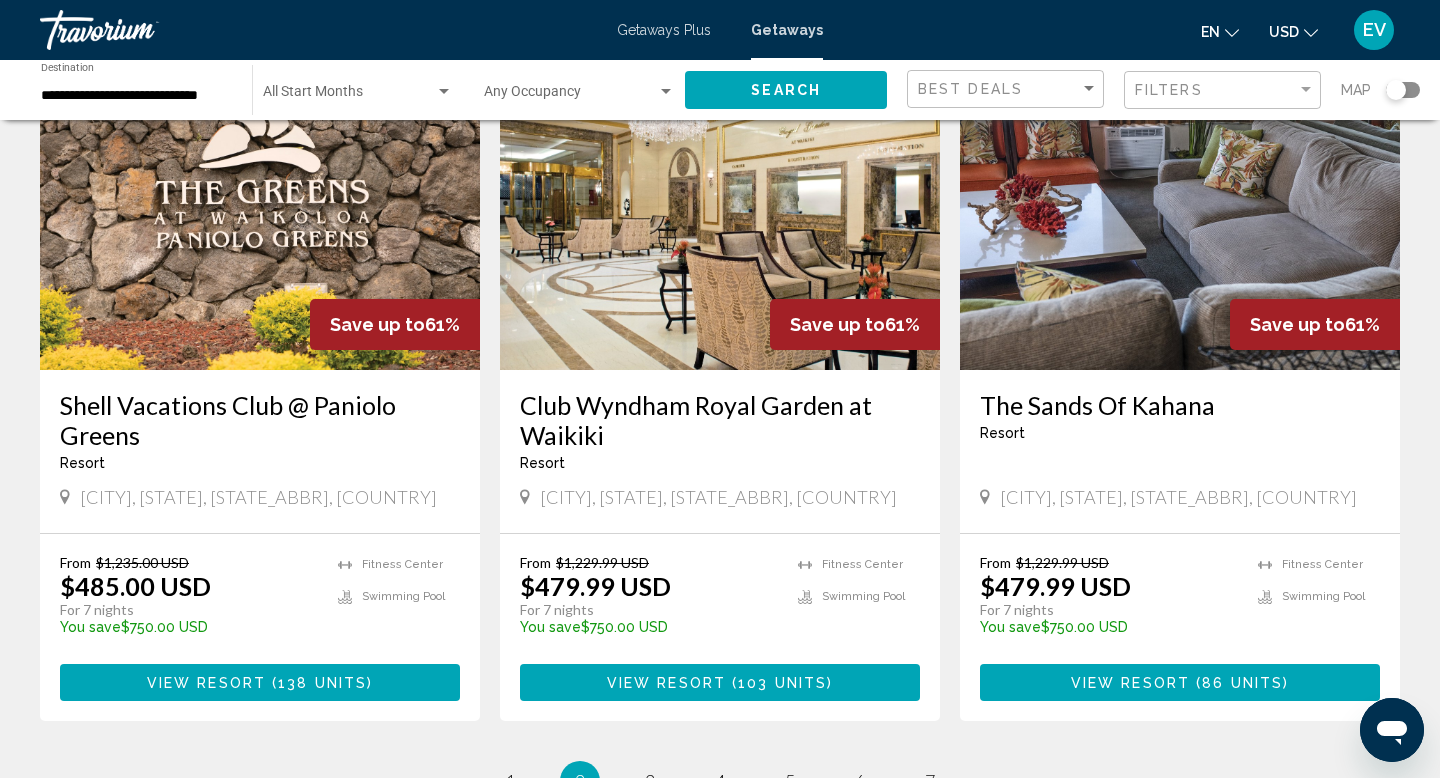 scroll, scrollTop: 2152, scrollLeft: 0, axis: vertical 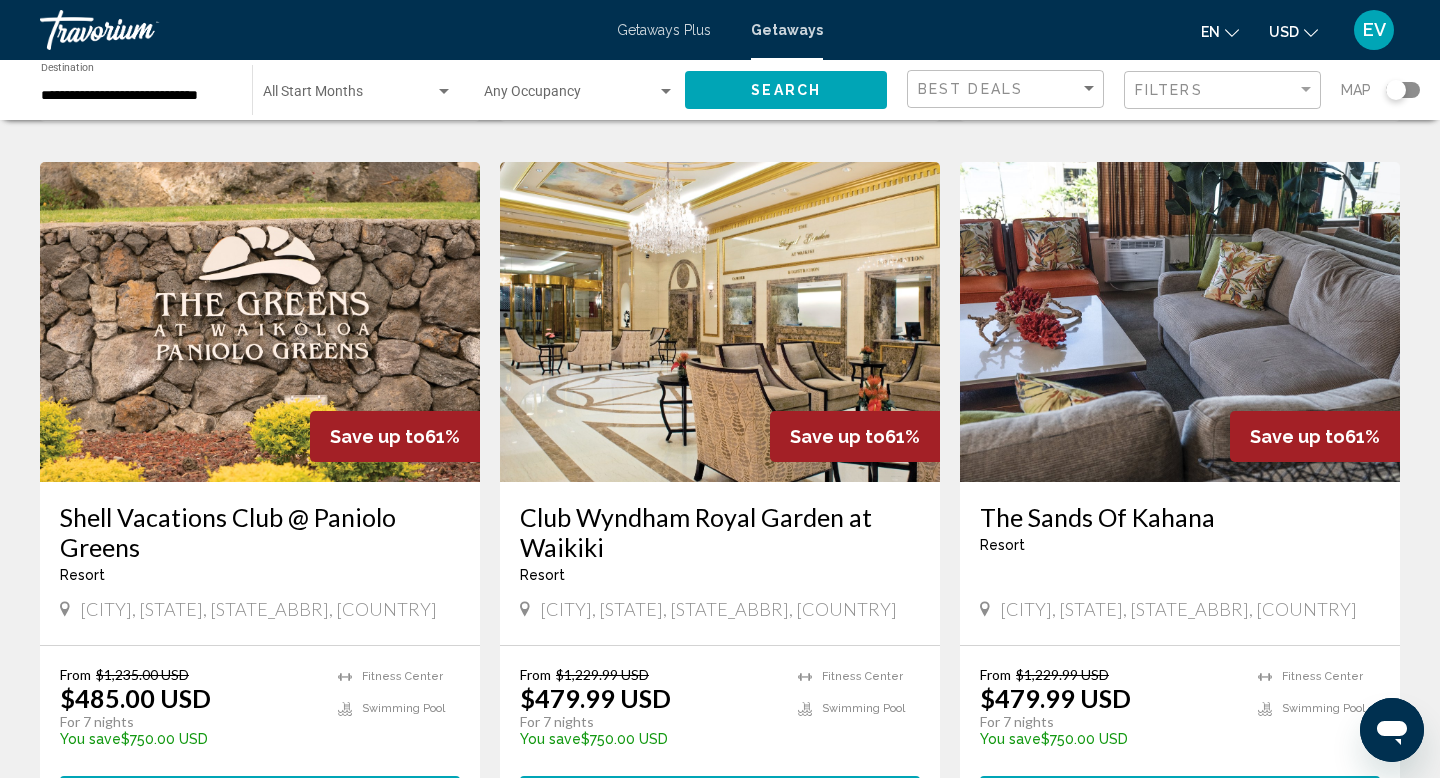 click at bounding box center (720, 322) 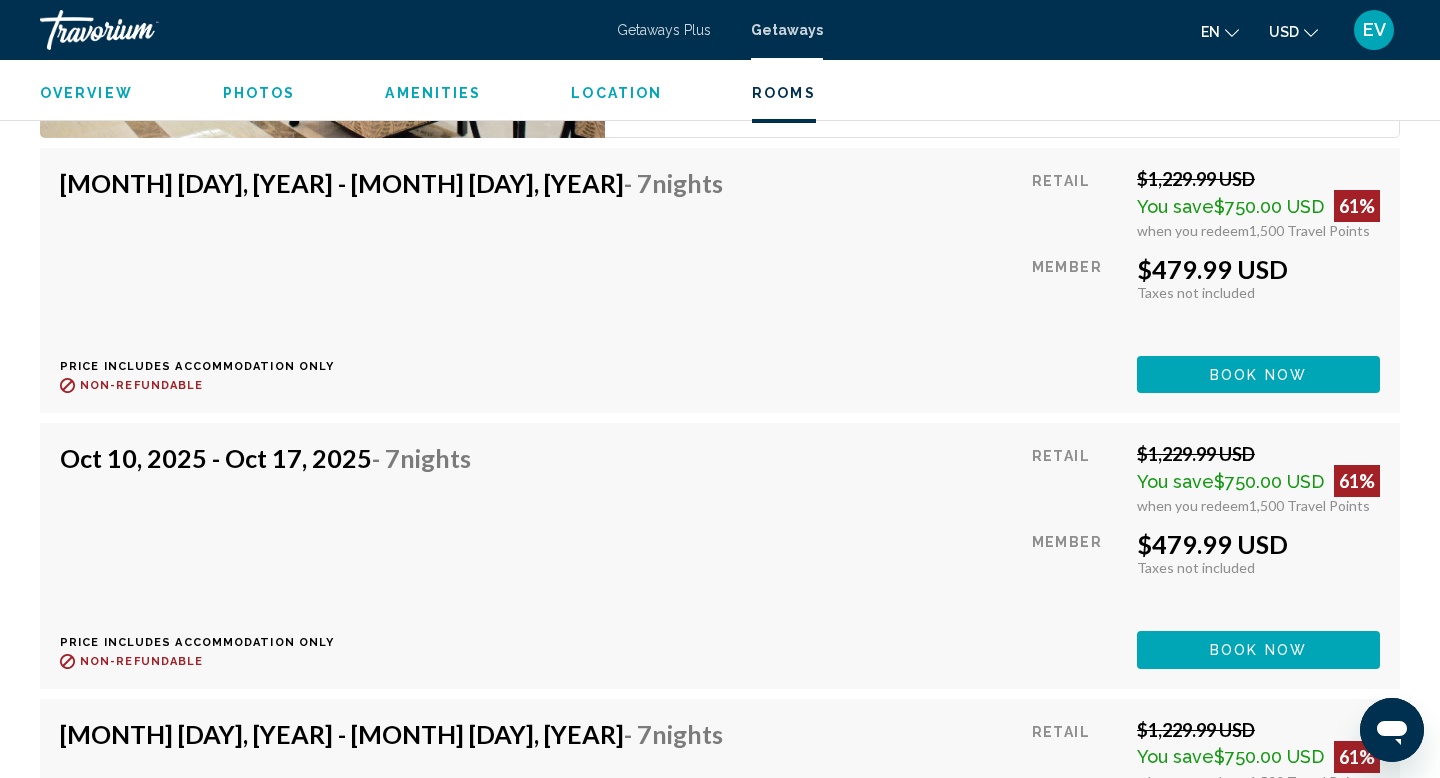 scroll, scrollTop: 4297, scrollLeft: 0, axis: vertical 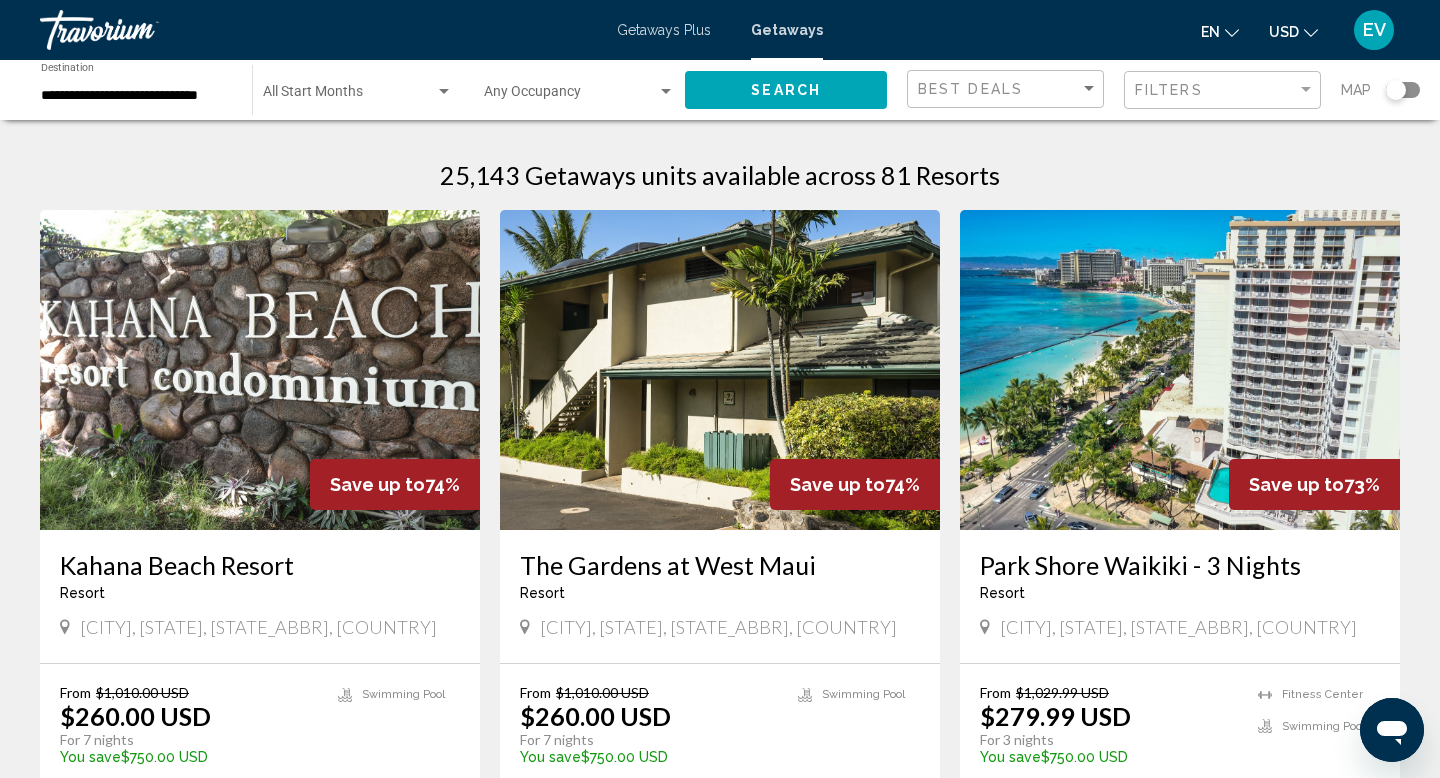 click on "Start Month All Start Months" 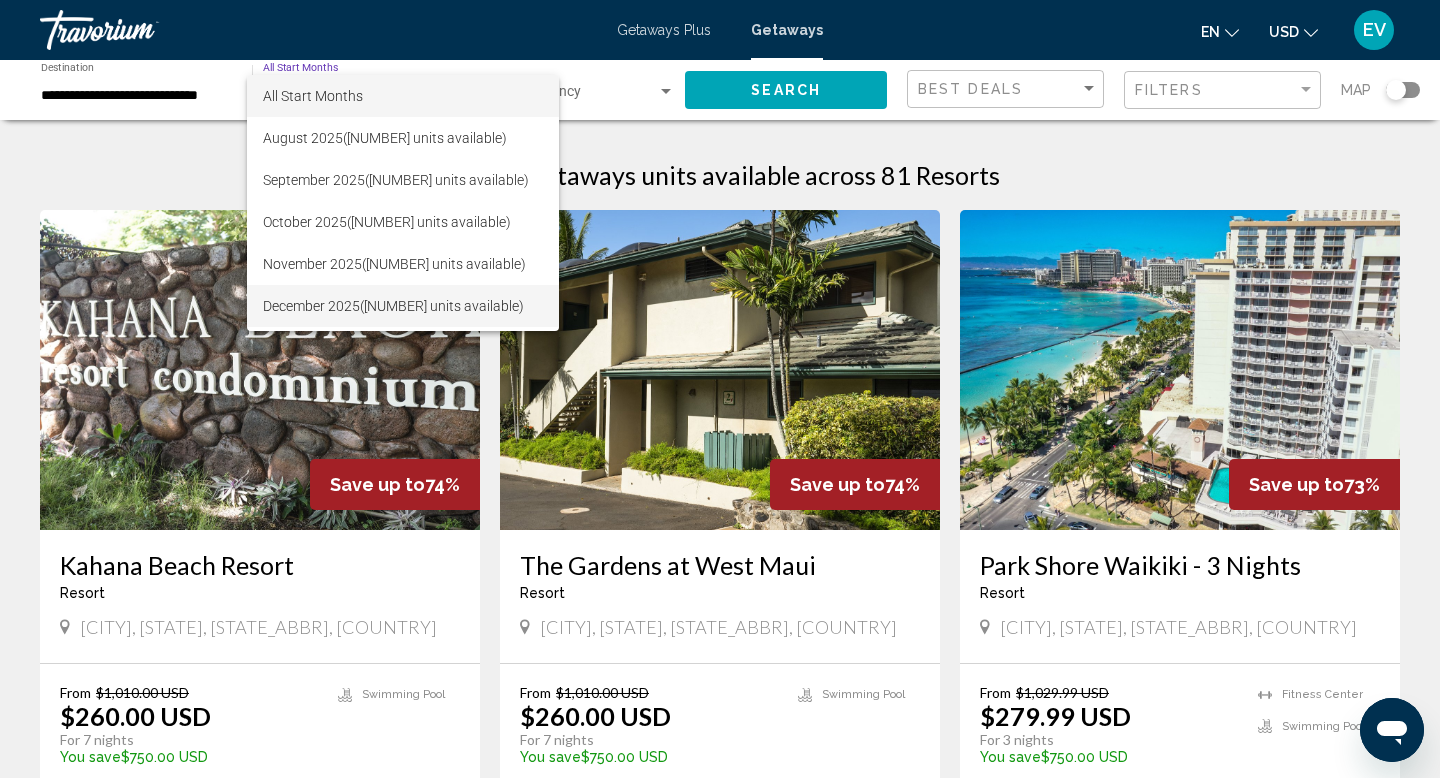 click on "[MONTH] [YEAR]  ([NUMBER] units available)" at bounding box center (403, 306) 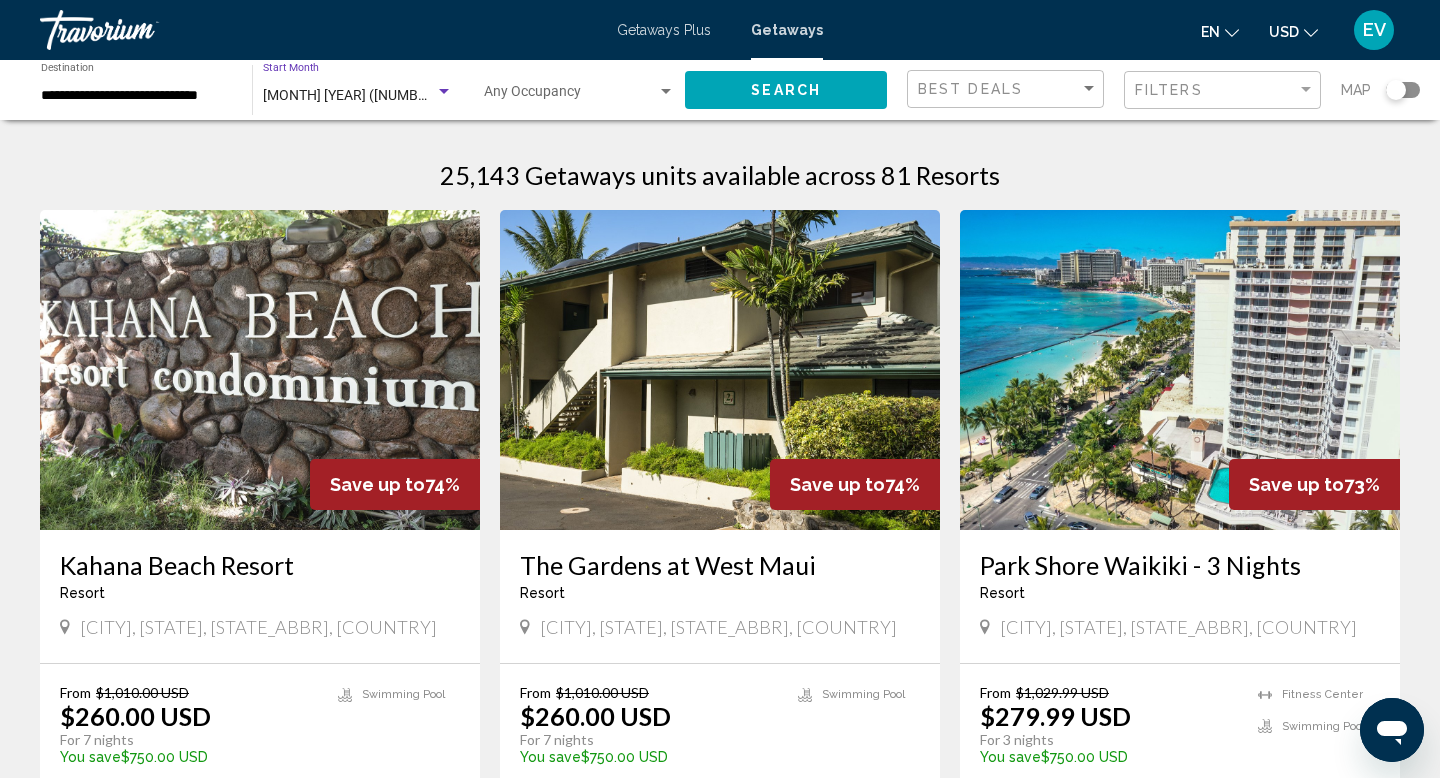 click on "Search" 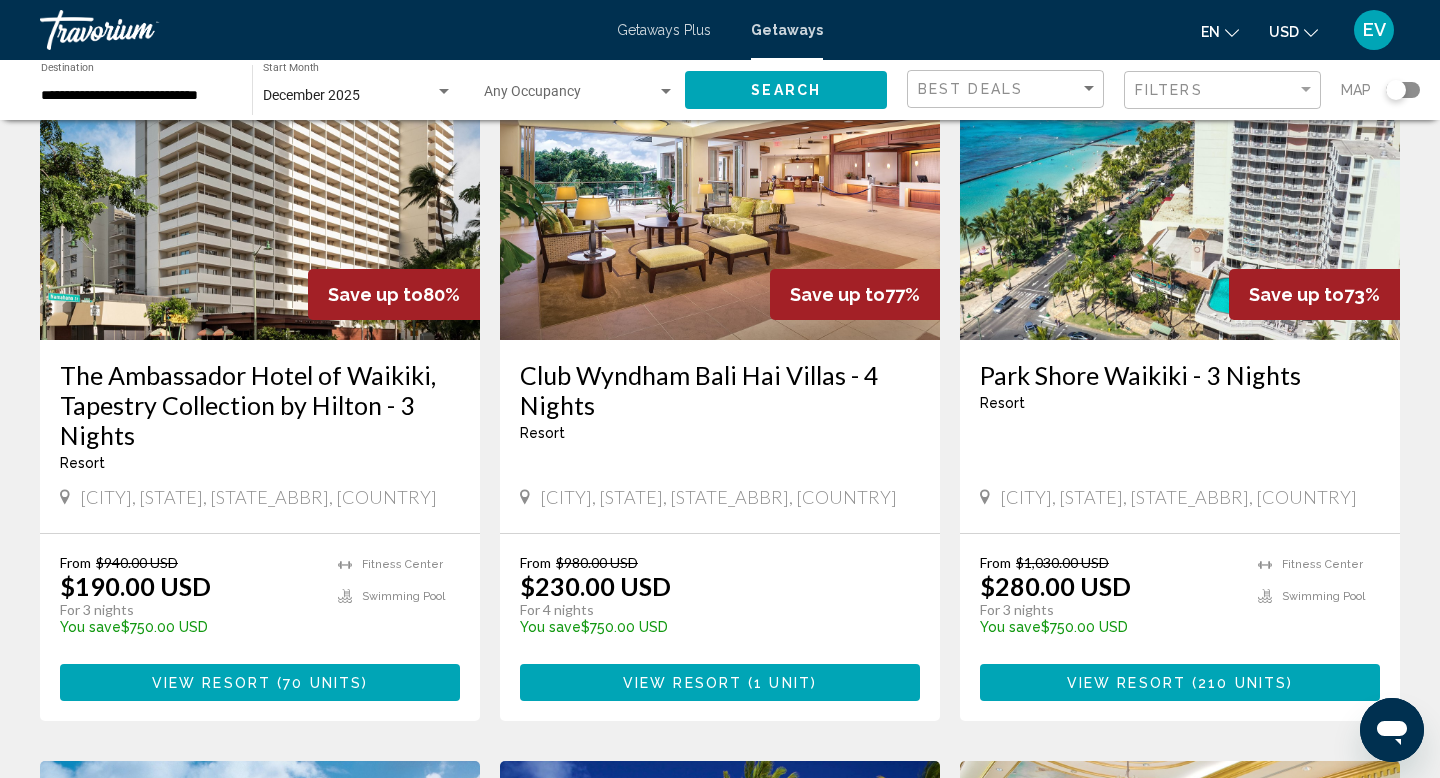 scroll, scrollTop: 195, scrollLeft: 0, axis: vertical 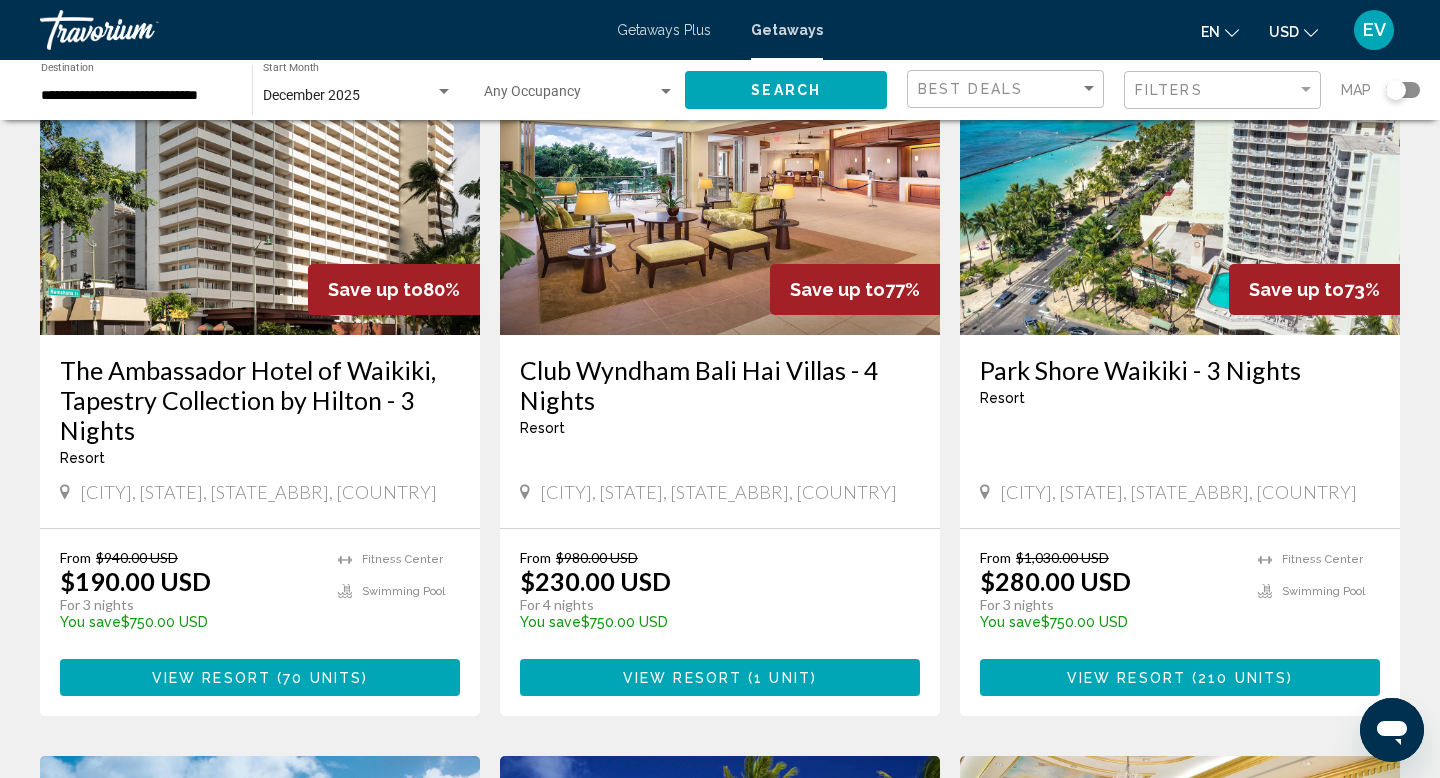 click on "( 70 units )" at bounding box center (319, 678) 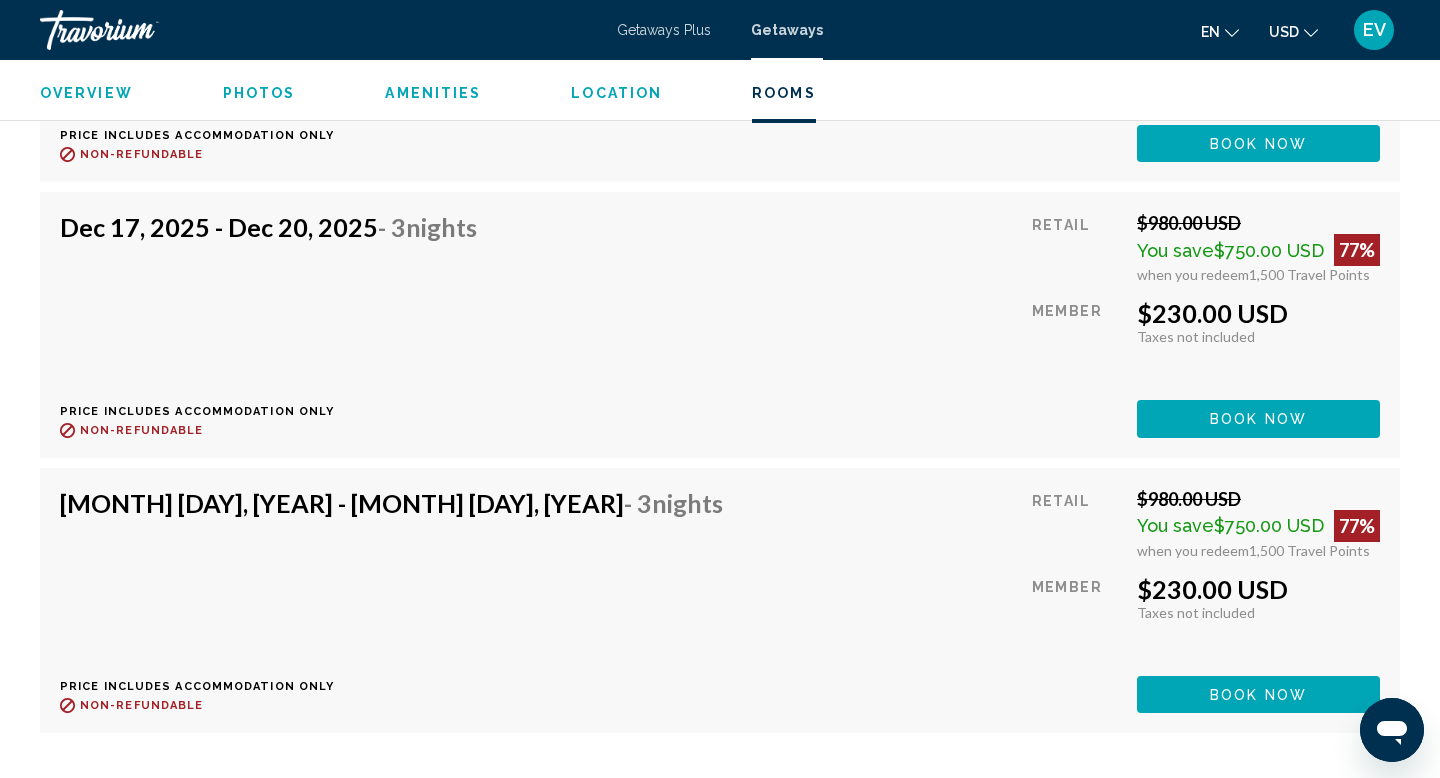 scroll, scrollTop: 13073, scrollLeft: 0, axis: vertical 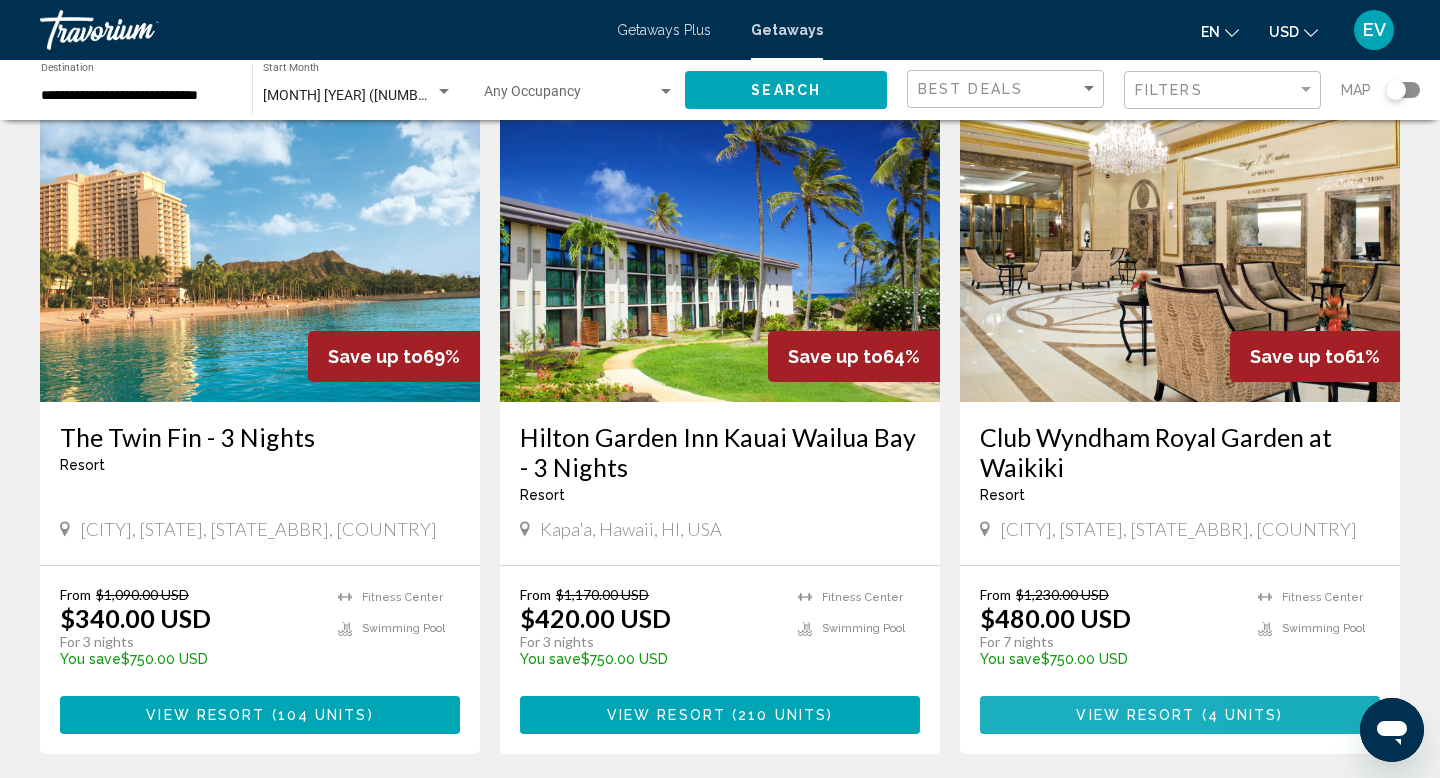 click on "View Resort    ( 4 units )" at bounding box center (1180, 714) 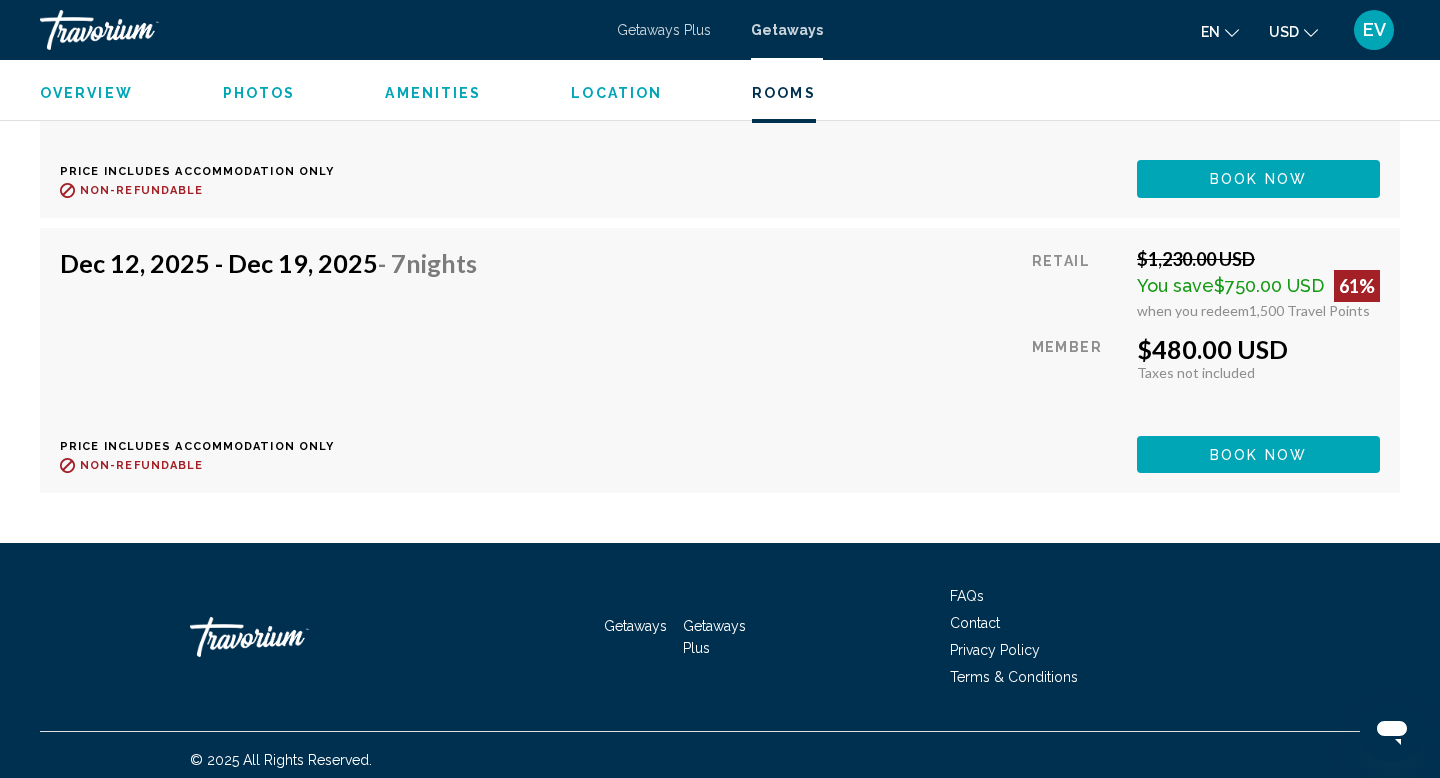 scroll, scrollTop: 4353, scrollLeft: 0, axis: vertical 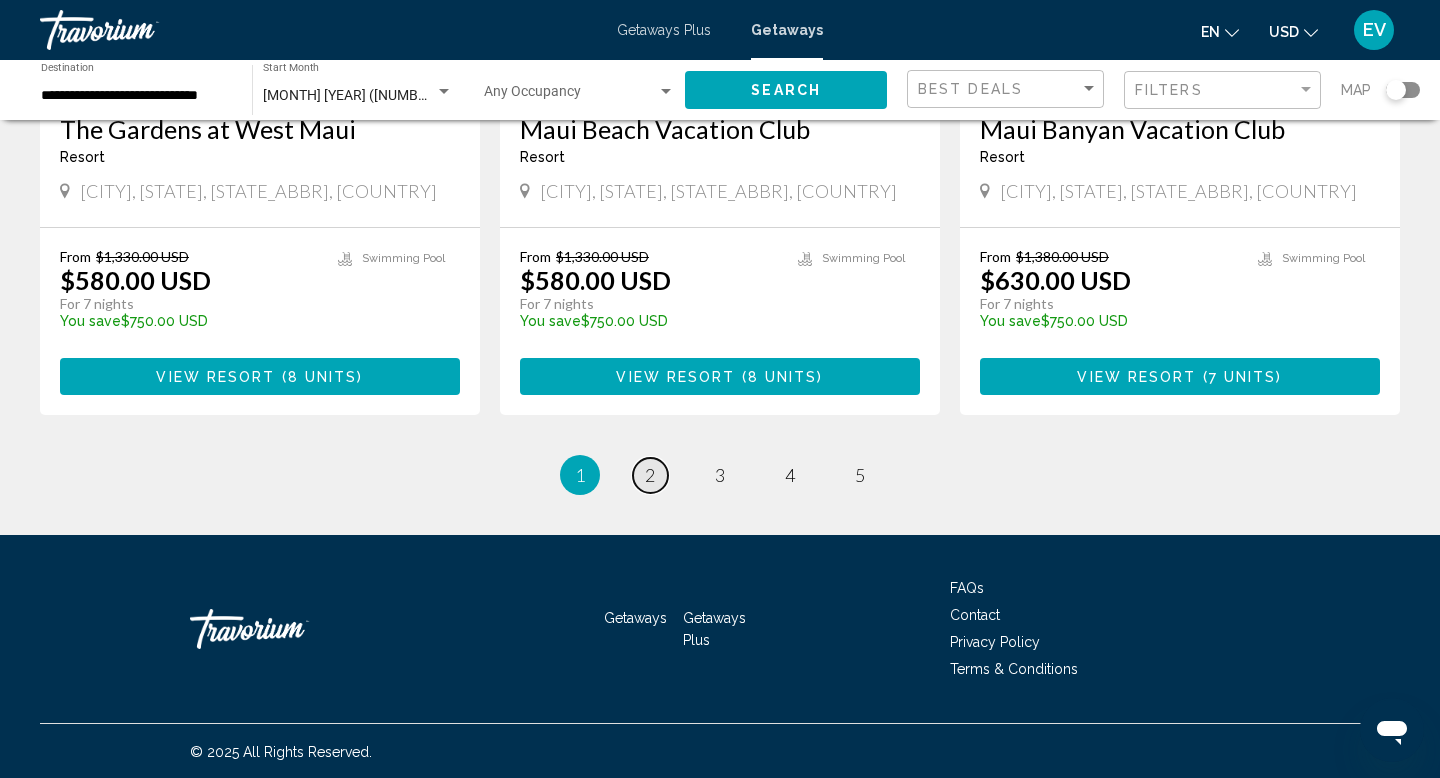 click on "2" at bounding box center [650, 475] 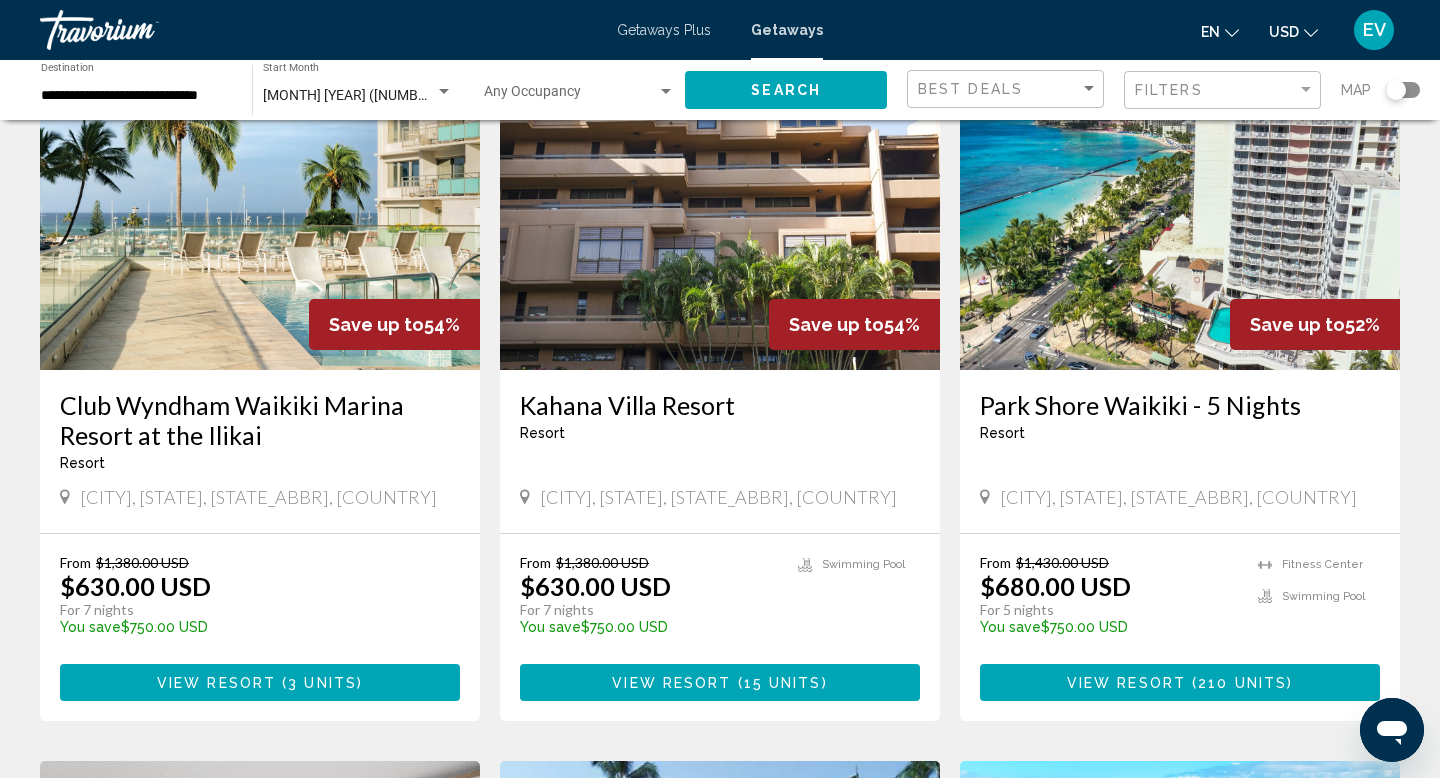 scroll, scrollTop: 166, scrollLeft: 0, axis: vertical 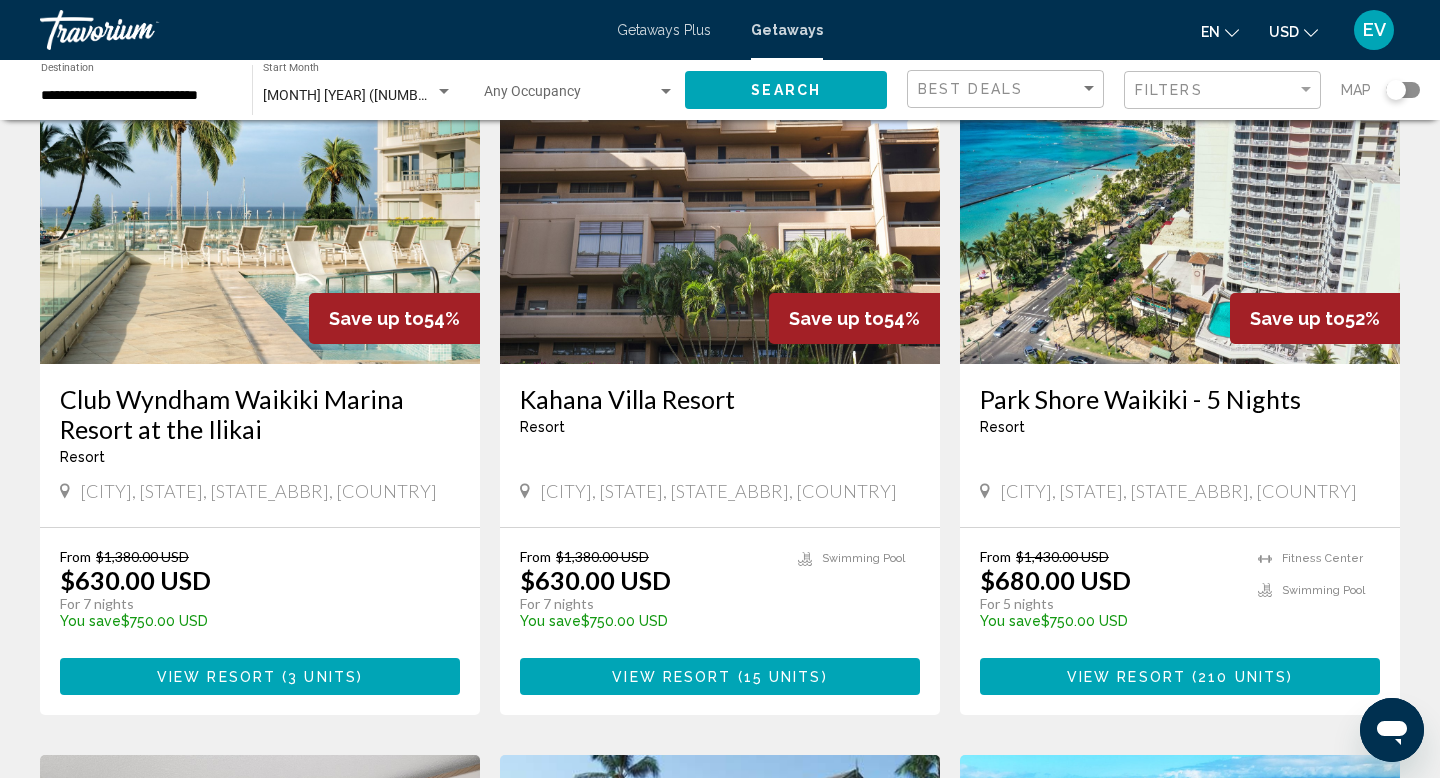 click on "3 units" at bounding box center (322, 677) 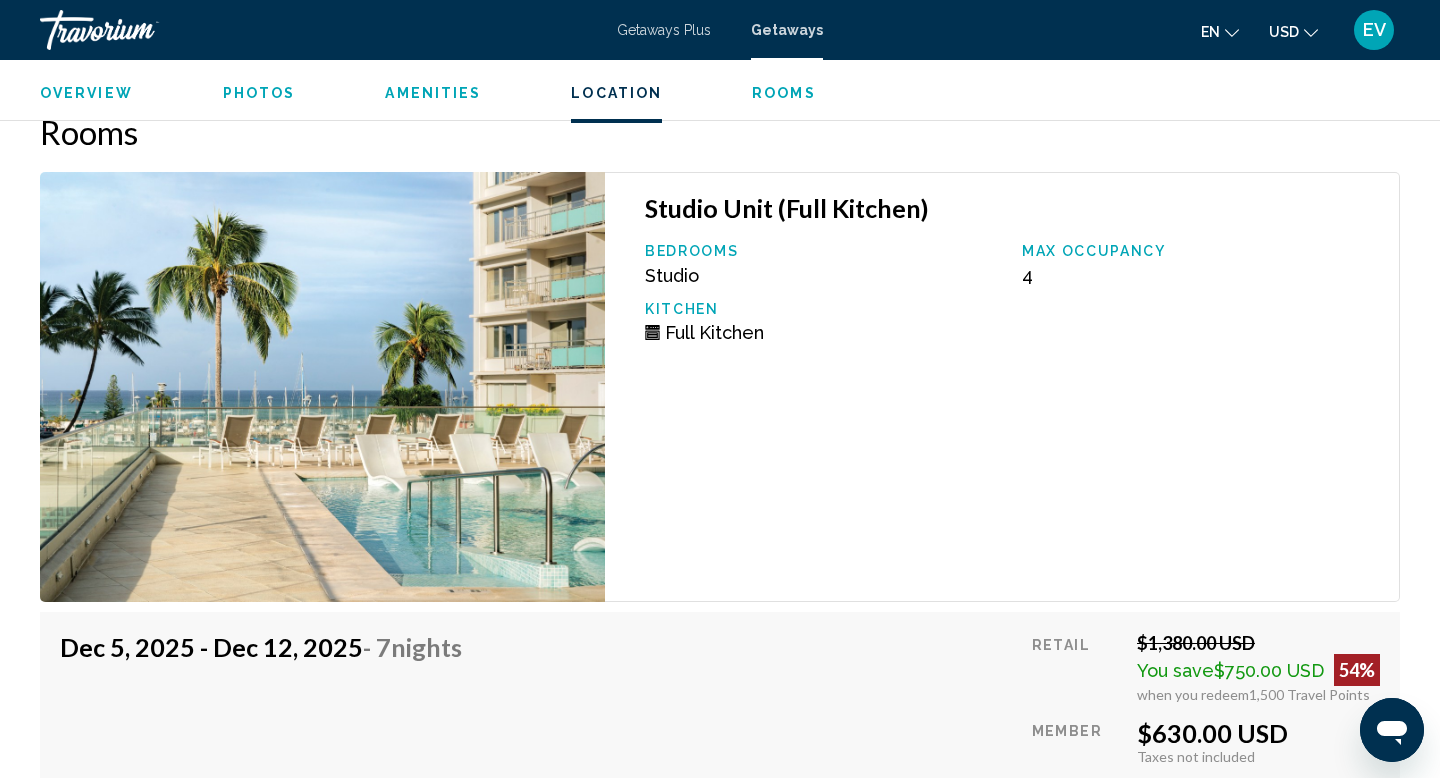 scroll, scrollTop: 3882, scrollLeft: 0, axis: vertical 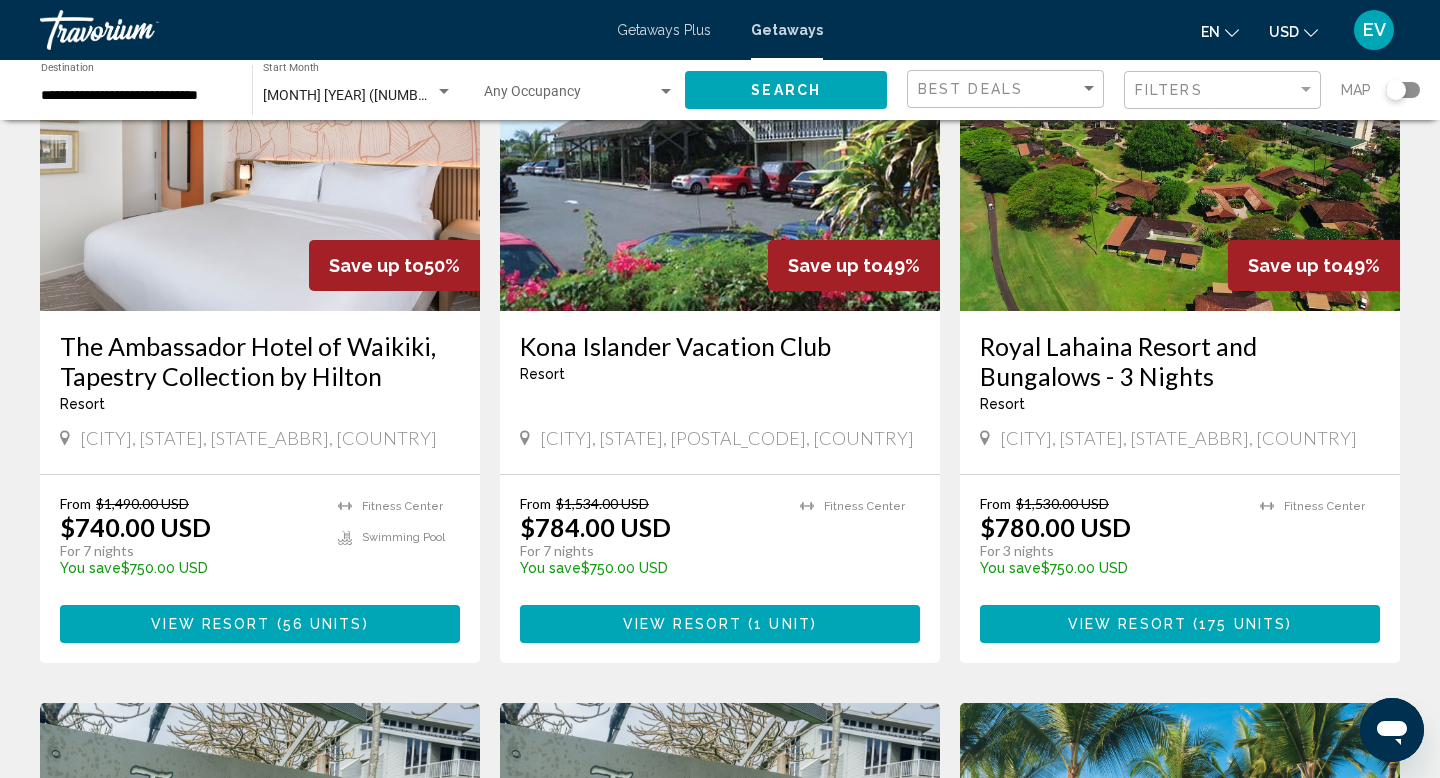 click on "The Ambassador Hotel of [CITY], Tapestry Collection by Hilton  Resort  -  This is an adults only resort" at bounding box center [260, 379] 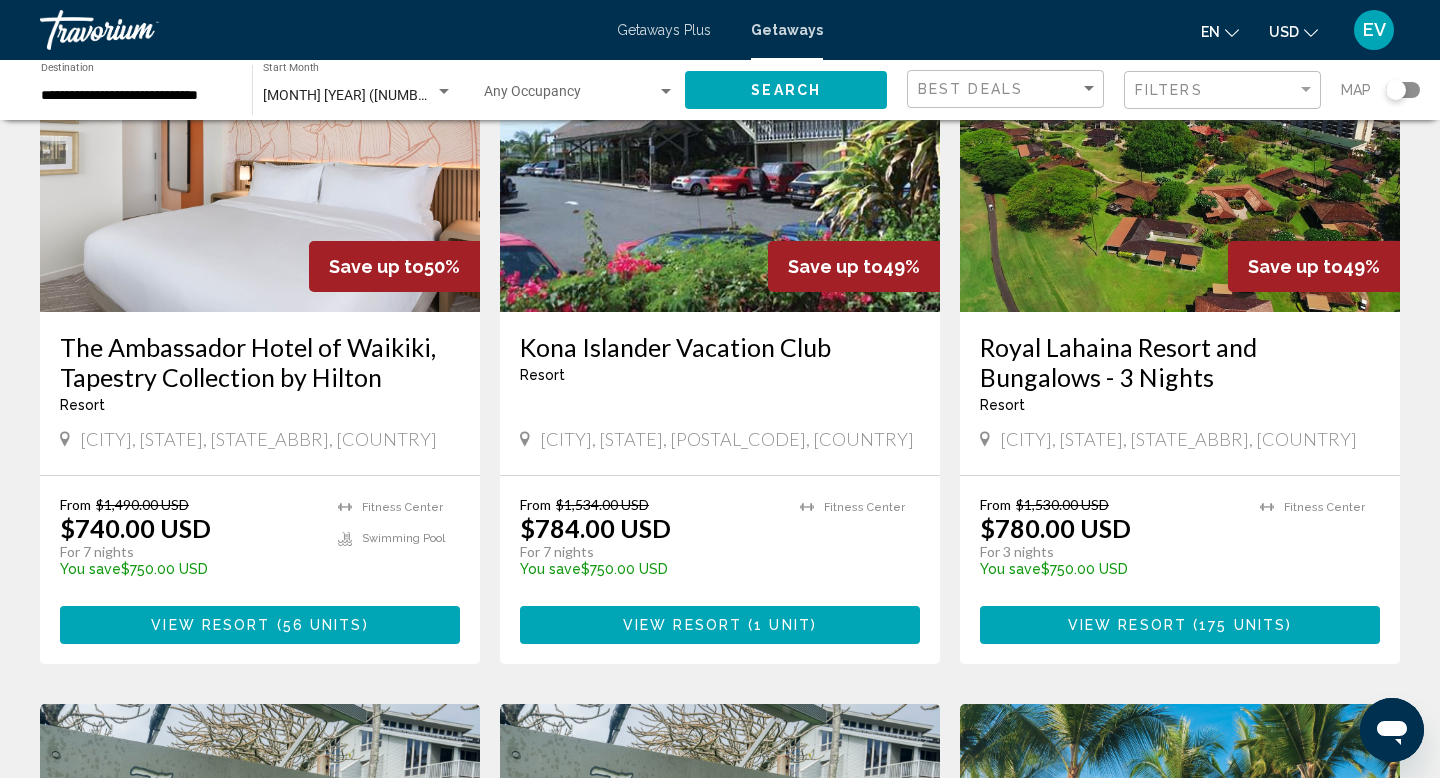 scroll, scrollTop: 928, scrollLeft: 0, axis: vertical 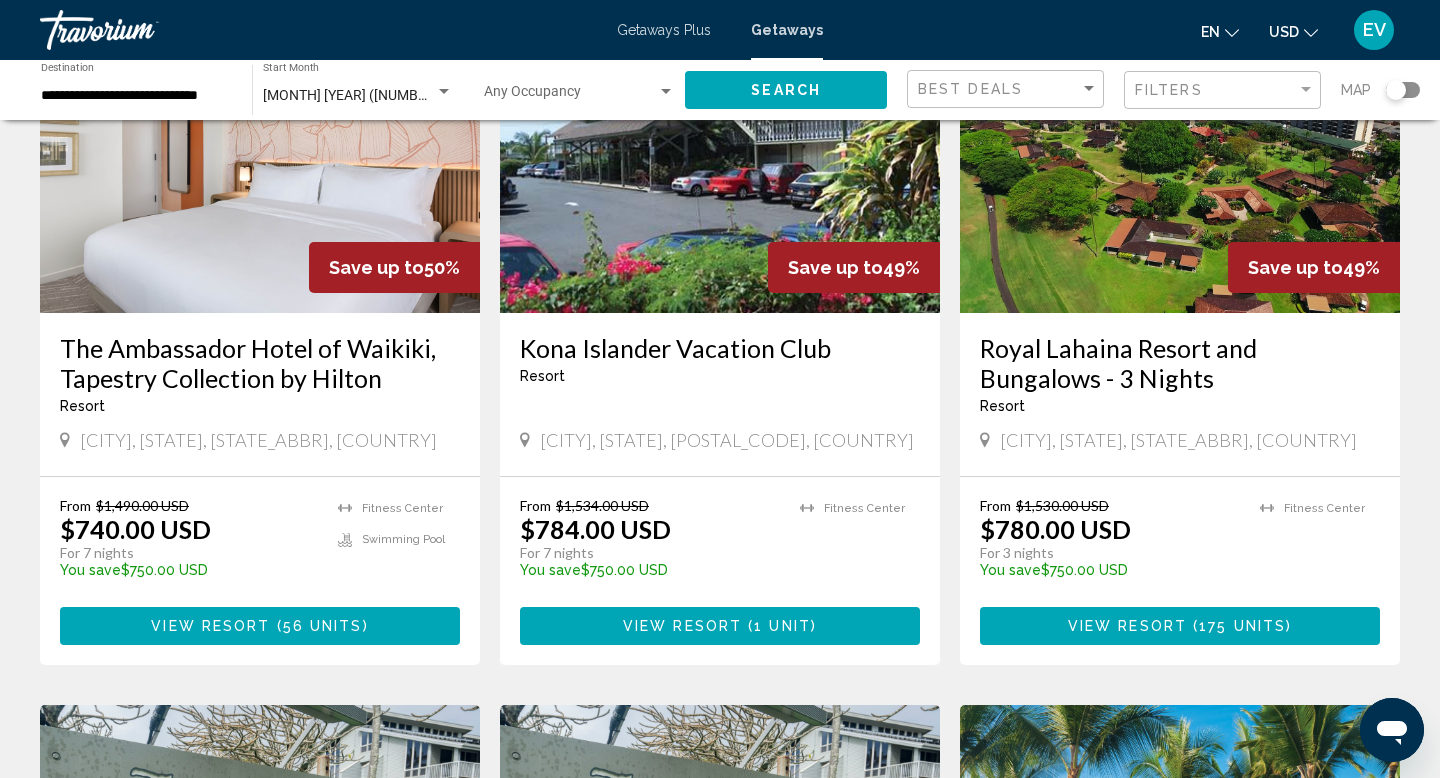 click on "The Ambassador Hotel of Waikiki, Tapestry Collection by Hilton" at bounding box center (260, 363) 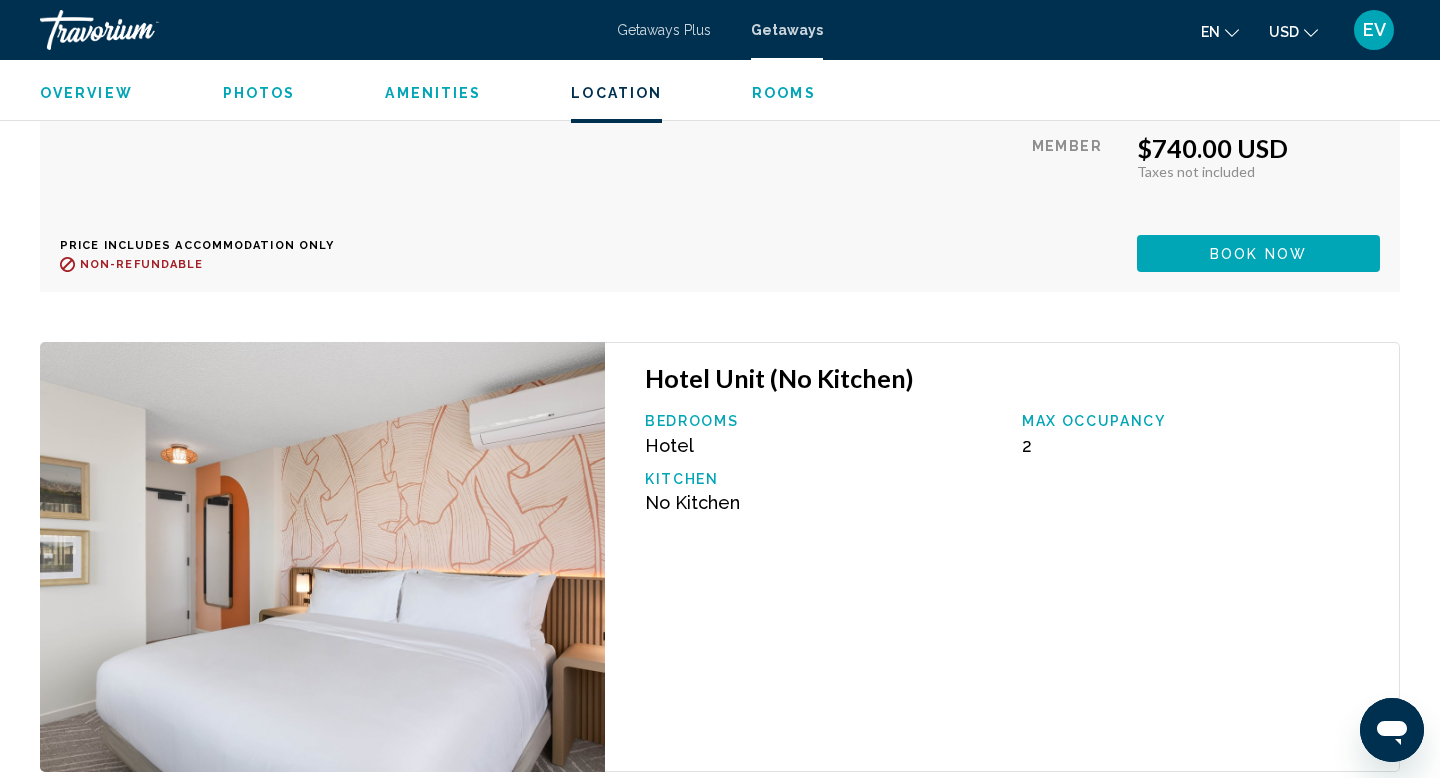 scroll, scrollTop: 7033, scrollLeft: 0, axis: vertical 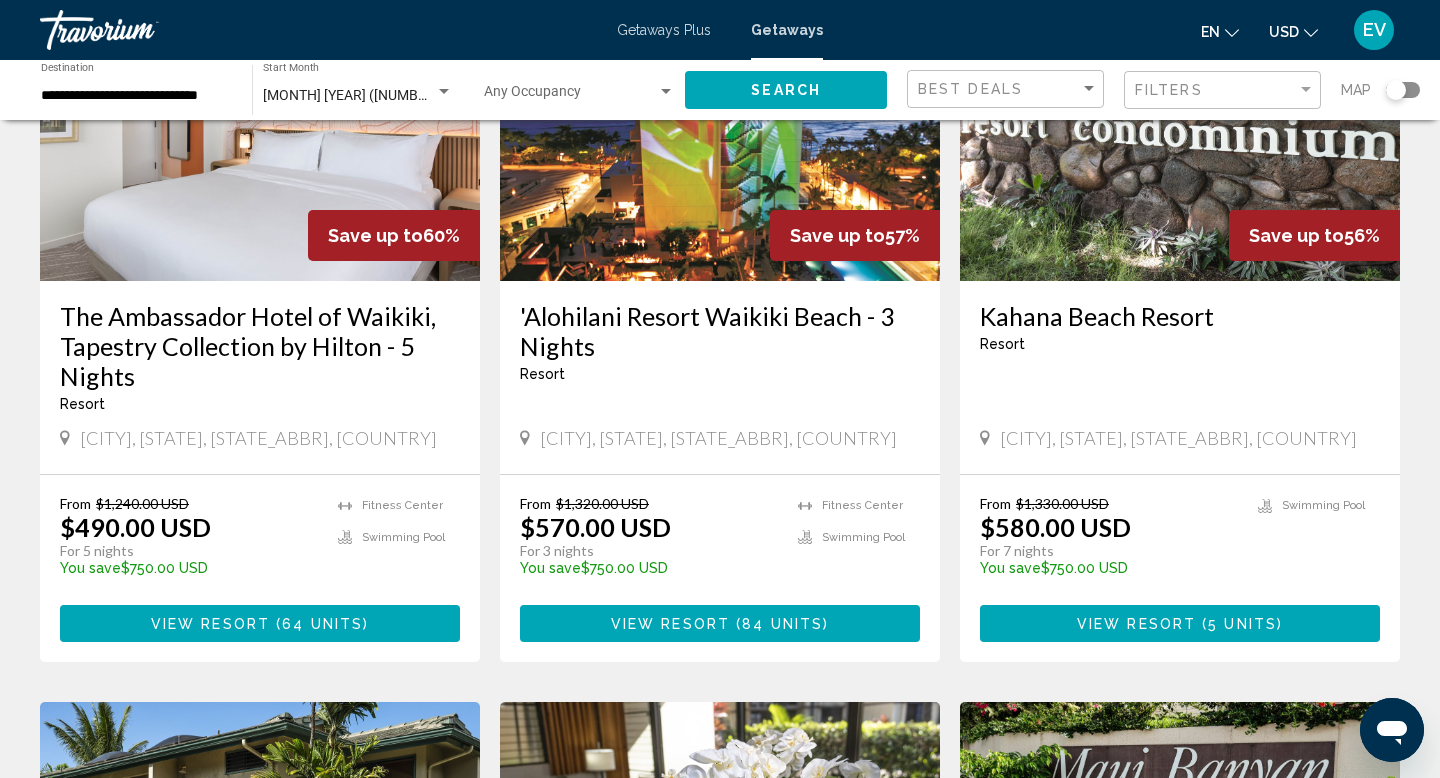 click on "View Resort    ( 5 units )" at bounding box center [1180, 623] 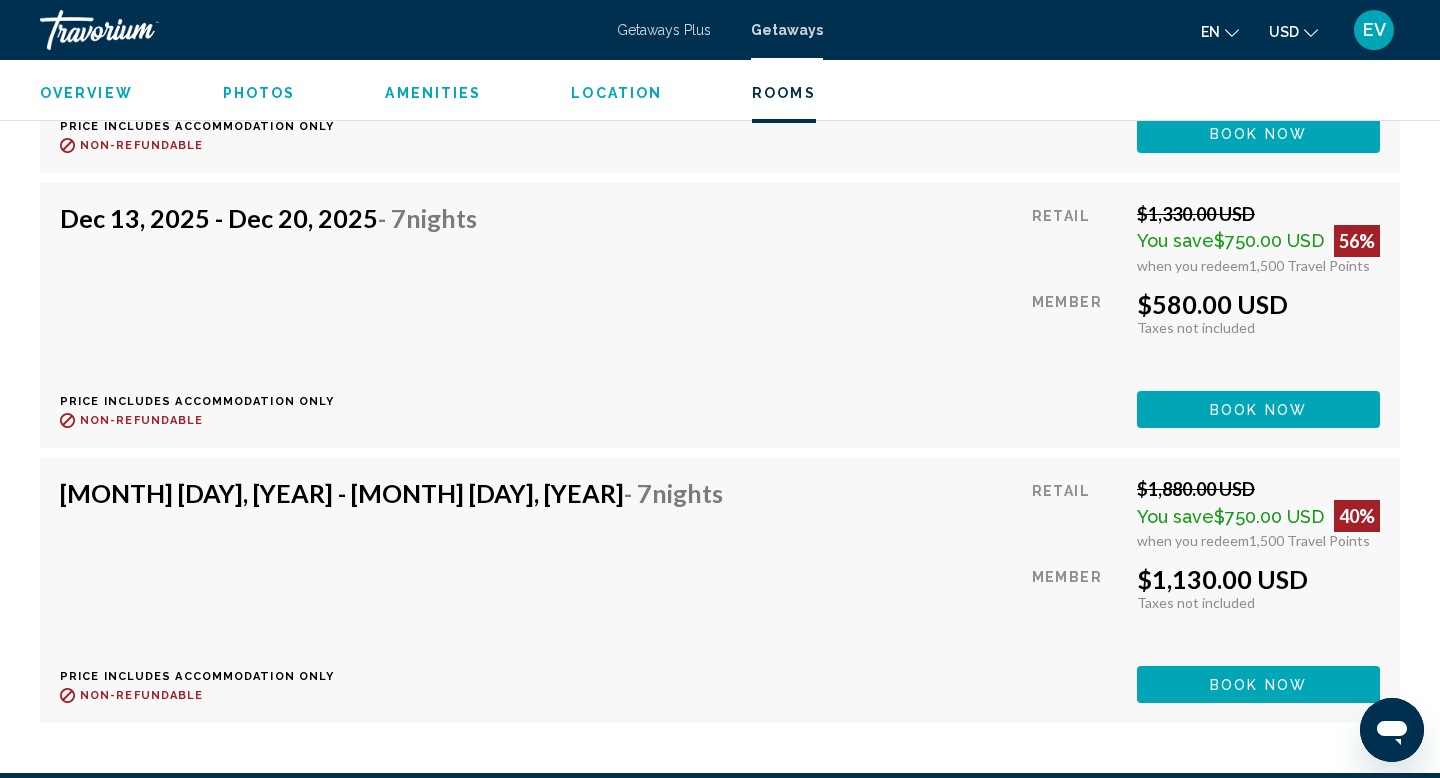 scroll, scrollTop: 4152, scrollLeft: 0, axis: vertical 